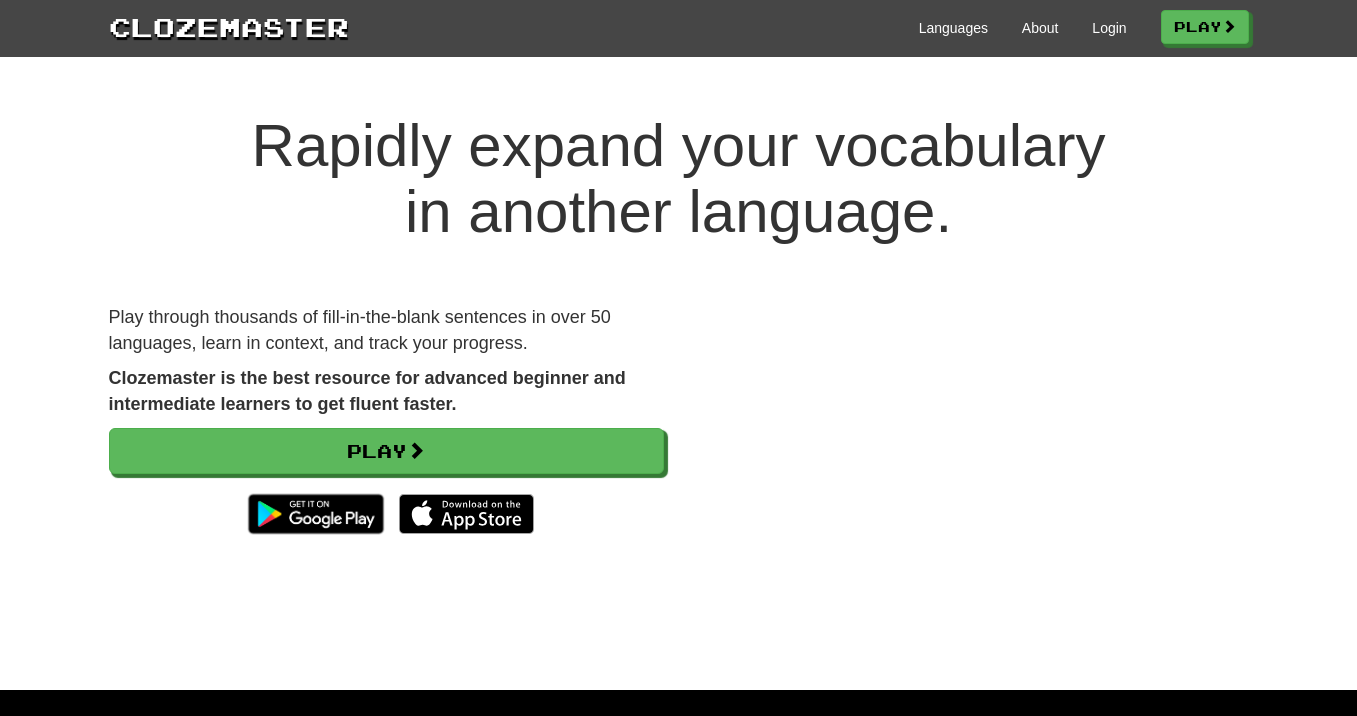 scroll, scrollTop: 16, scrollLeft: 0, axis: vertical 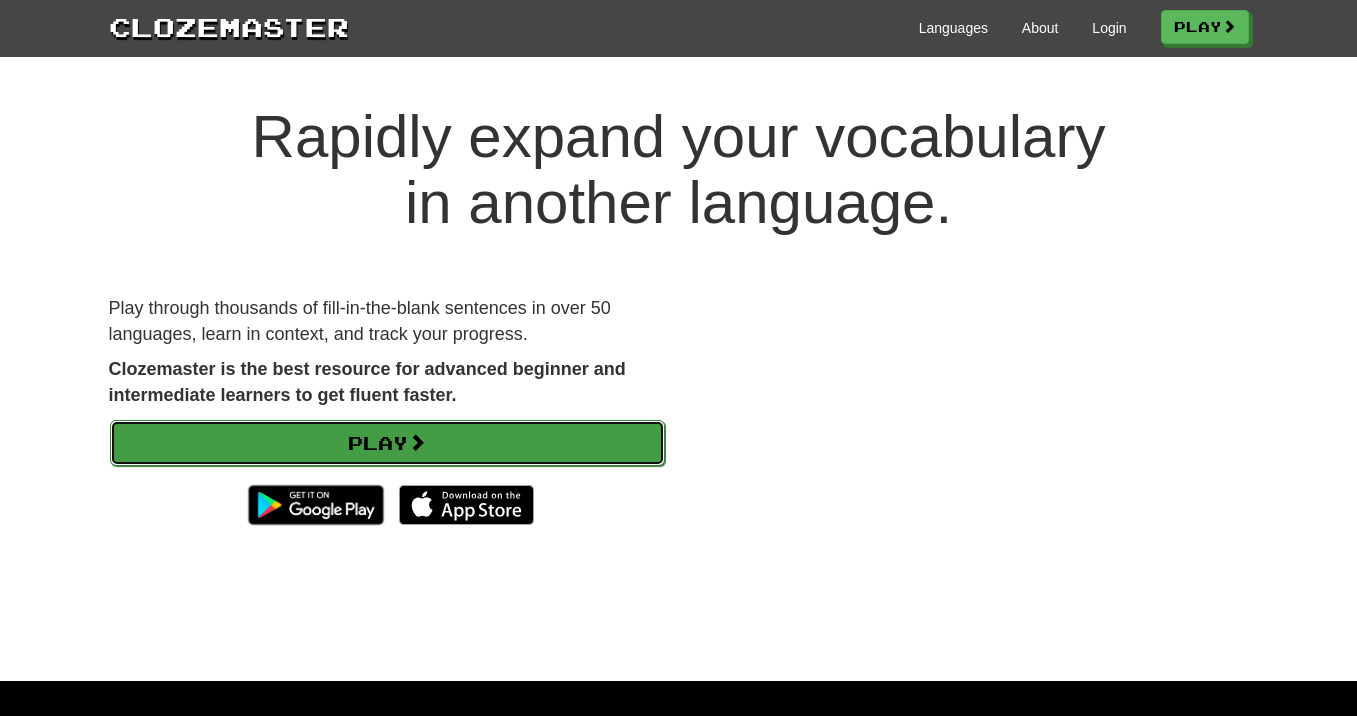 click on "Play" at bounding box center [387, 443] 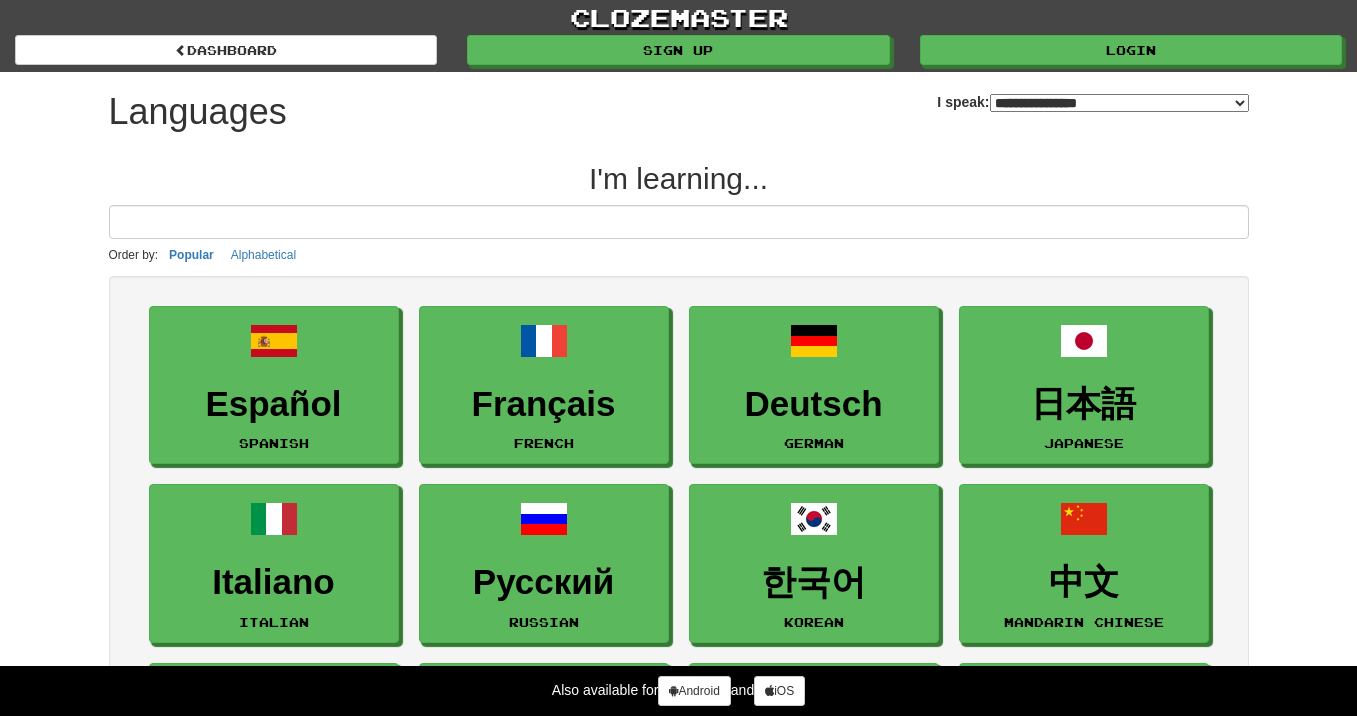 select on "*******" 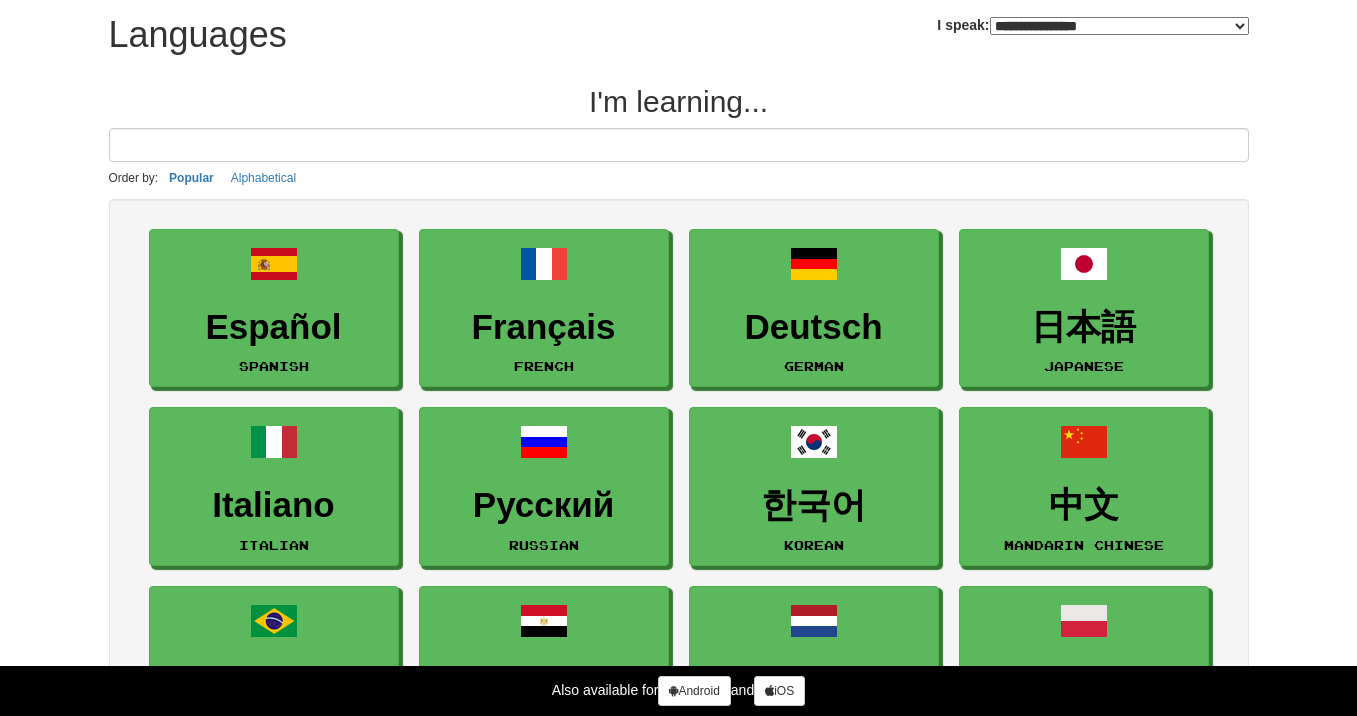 scroll, scrollTop: 81, scrollLeft: 0, axis: vertical 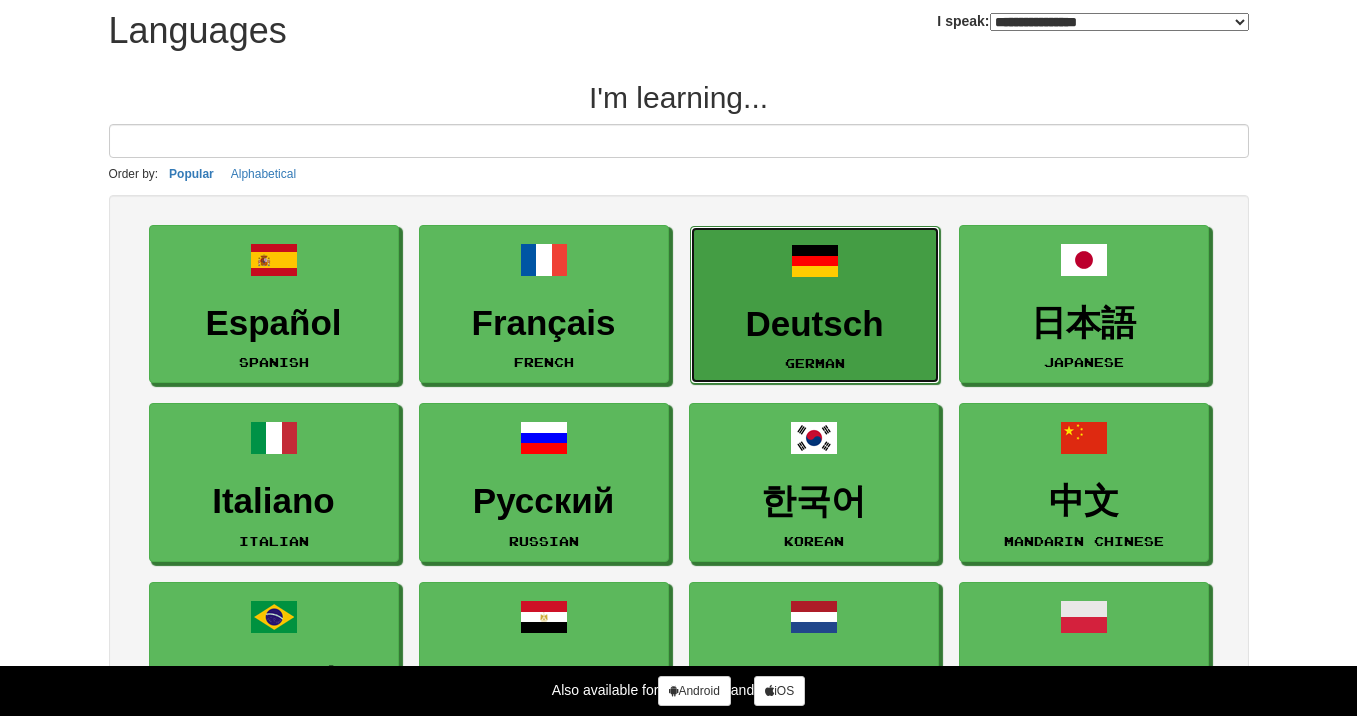 click on "Deutsch" at bounding box center (815, 324) 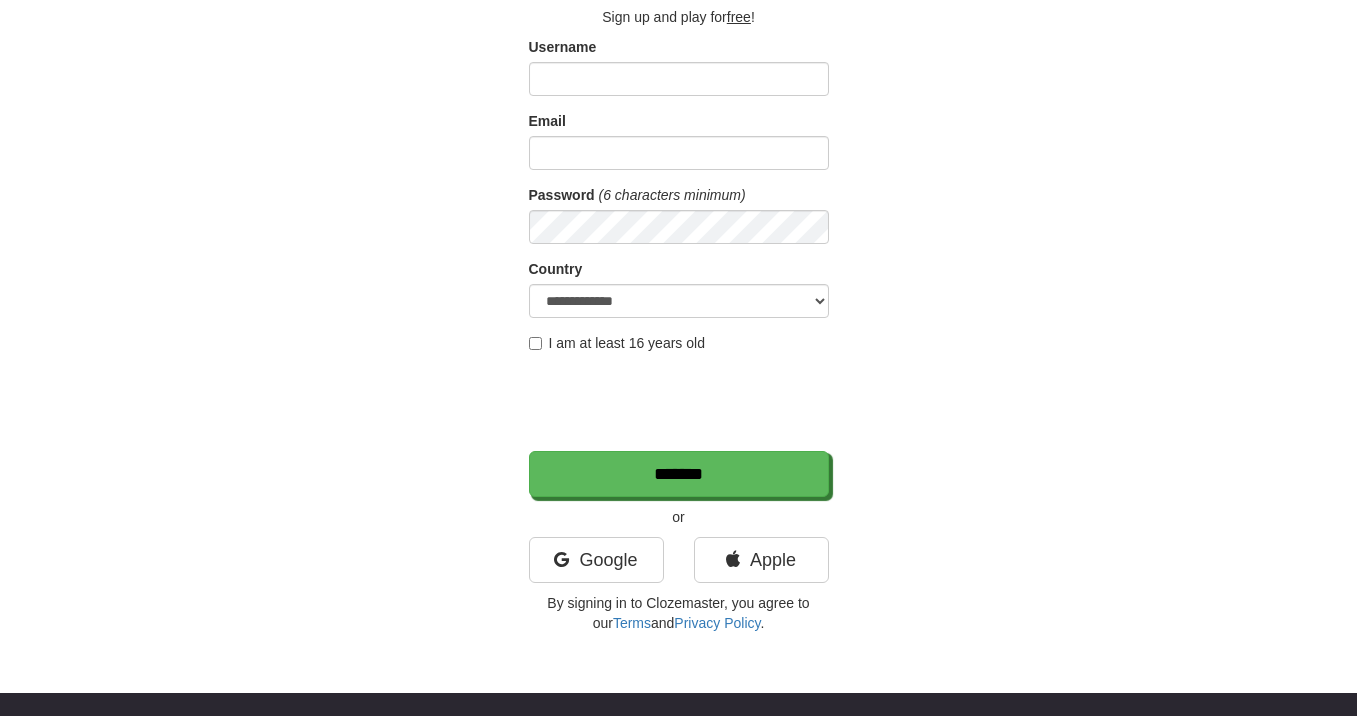 scroll, scrollTop: 130, scrollLeft: 0, axis: vertical 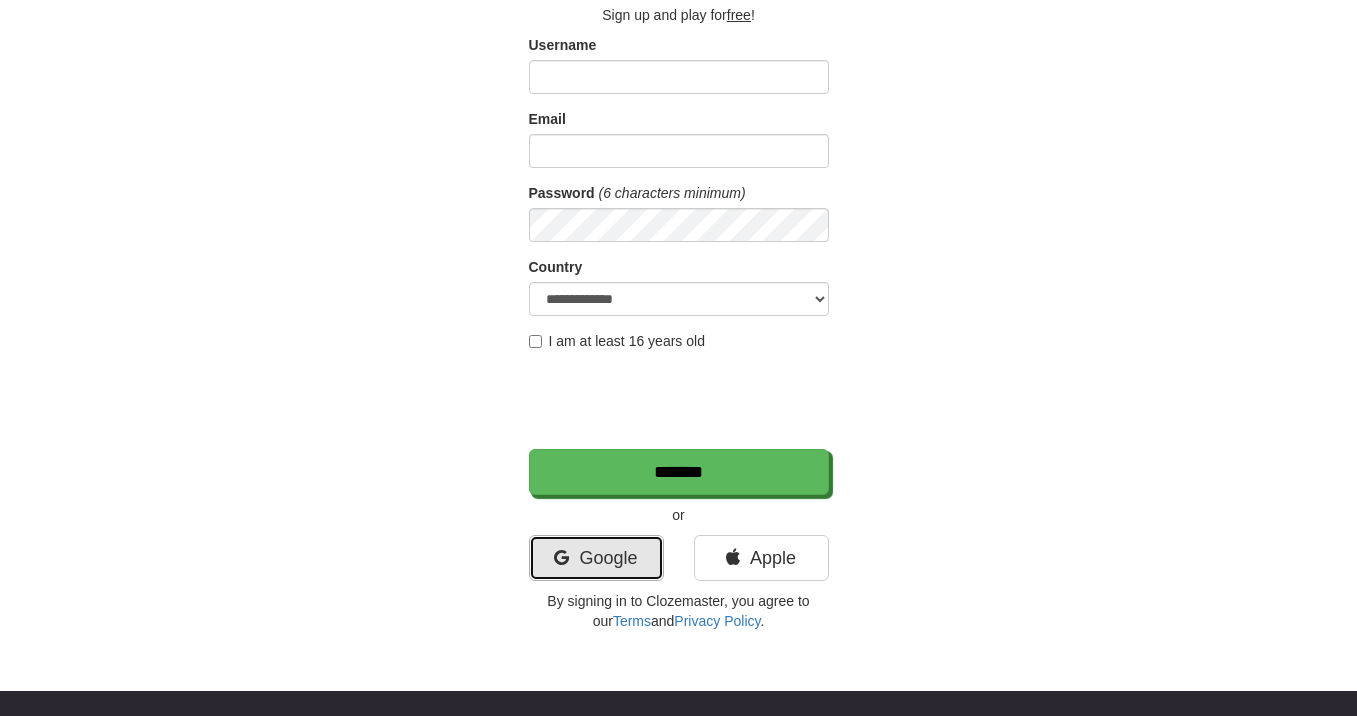 click on "Google" at bounding box center (596, 558) 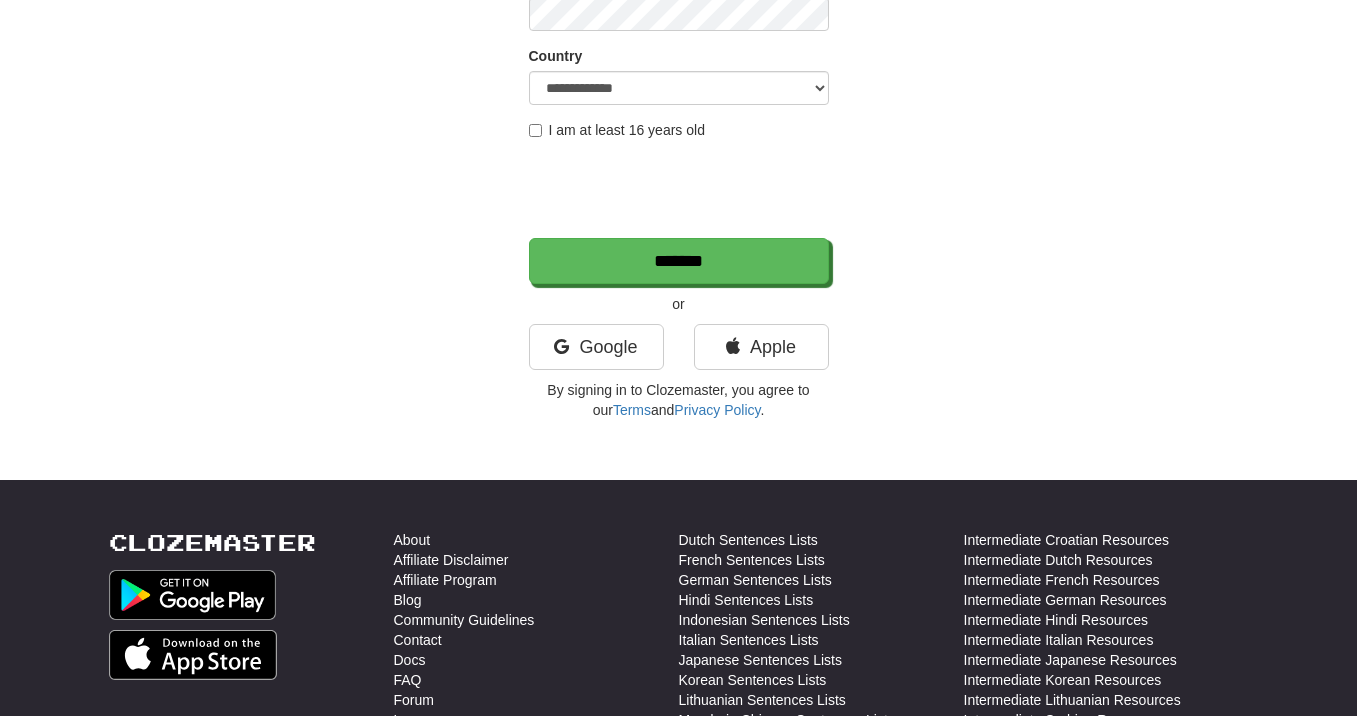 scroll, scrollTop: 453, scrollLeft: 0, axis: vertical 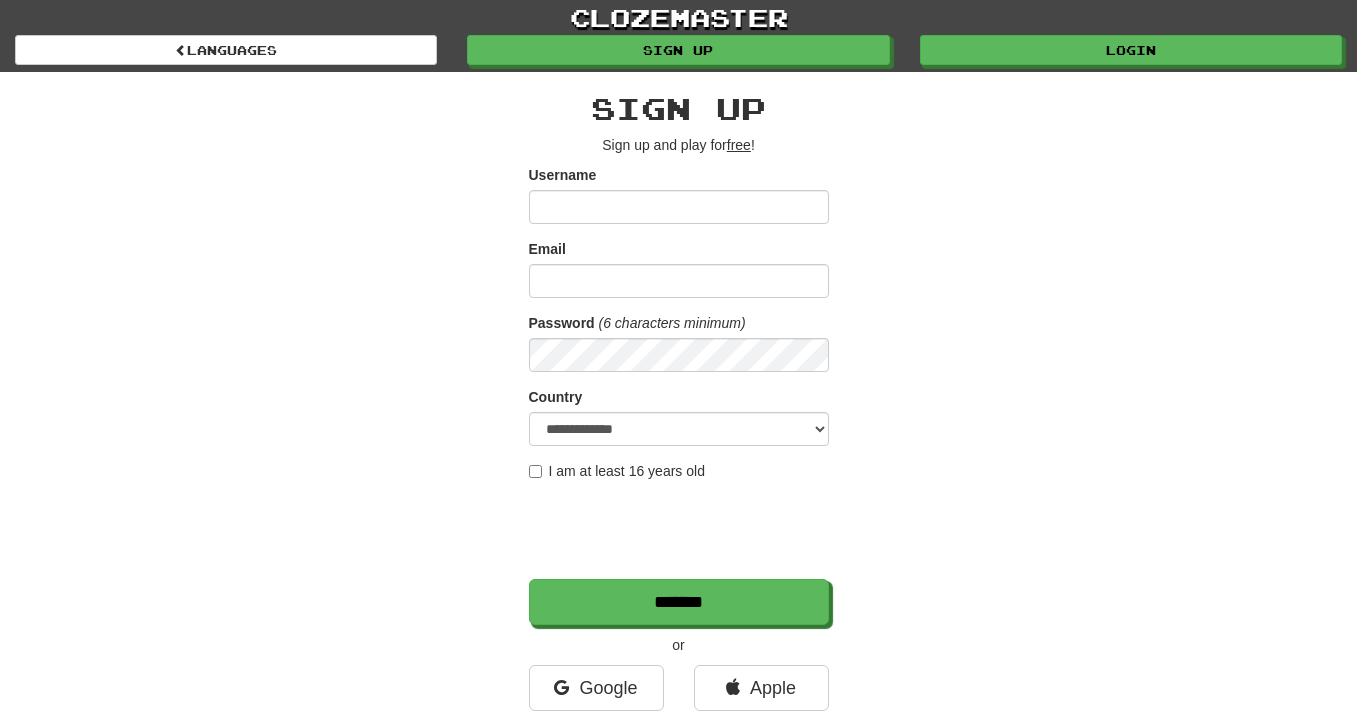 click on "**********" at bounding box center (679, 421) 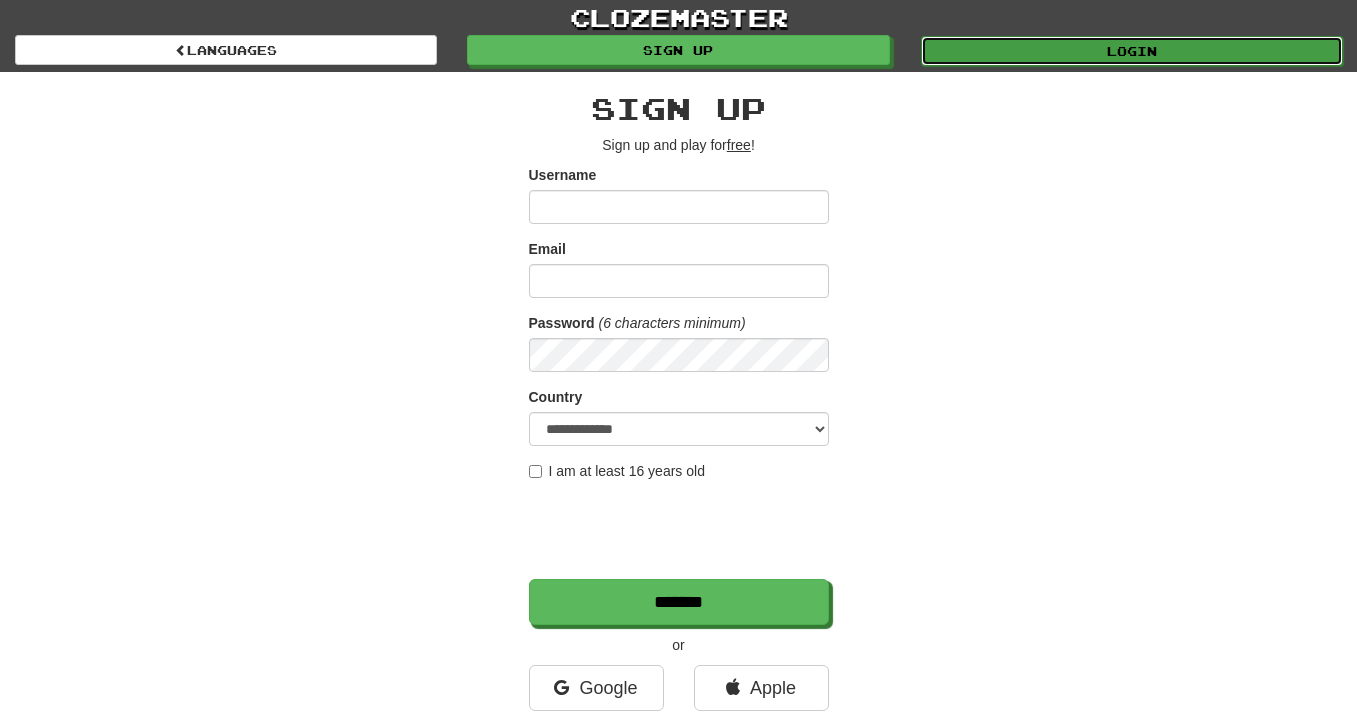click on "Login" at bounding box center (1132, 51) 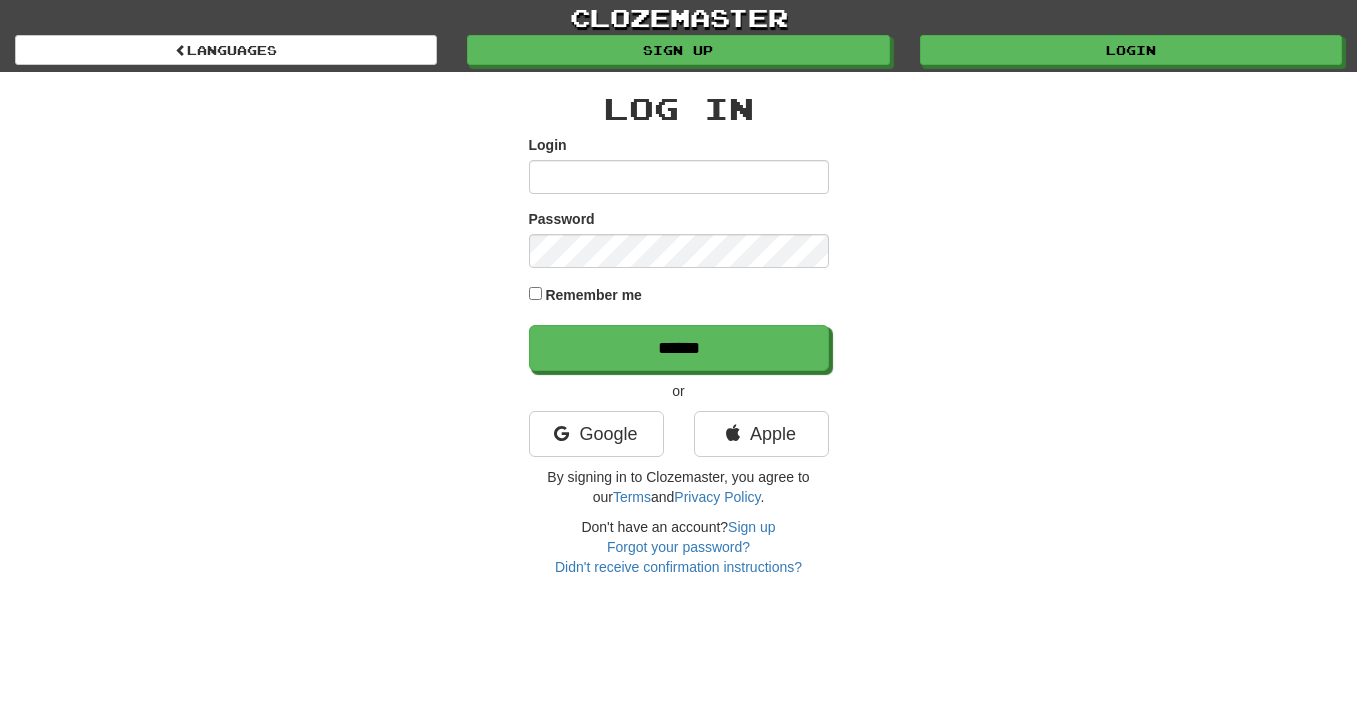 scroll, scrollTop: 0, scrollLeft: 0, axis: both 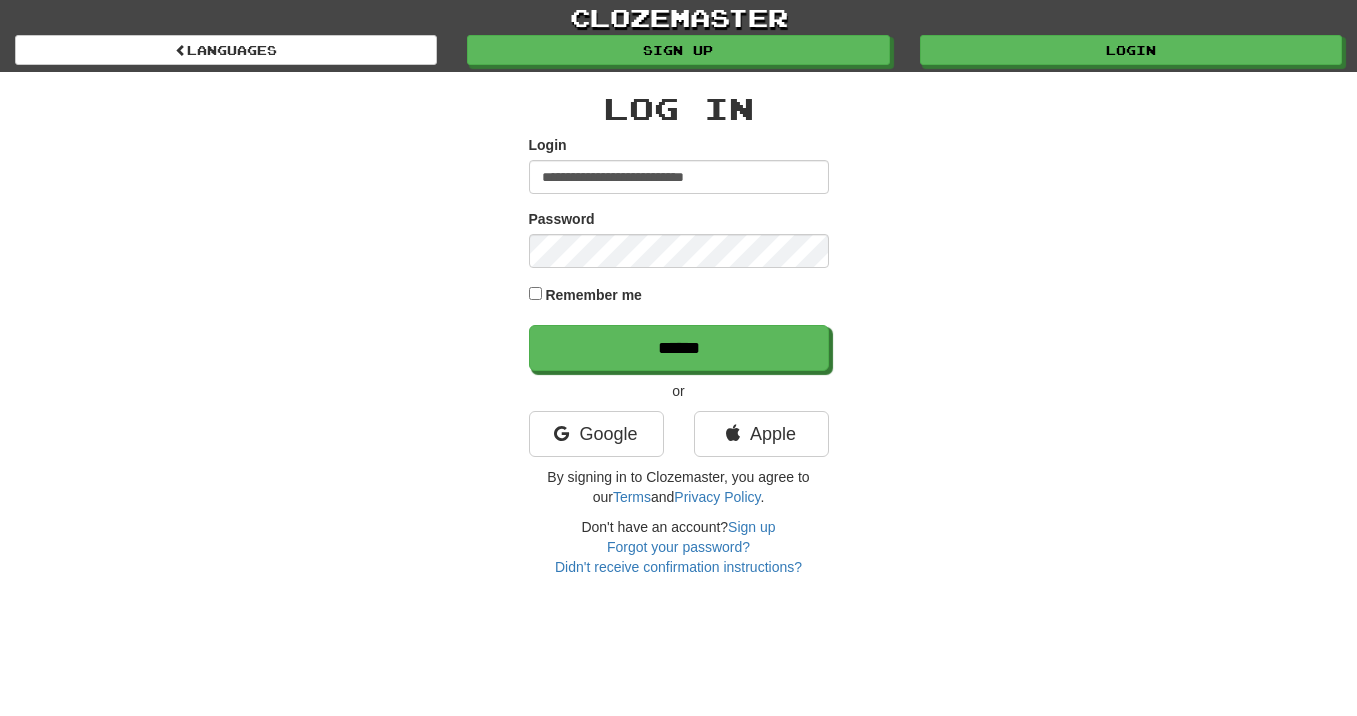 type on "**********" 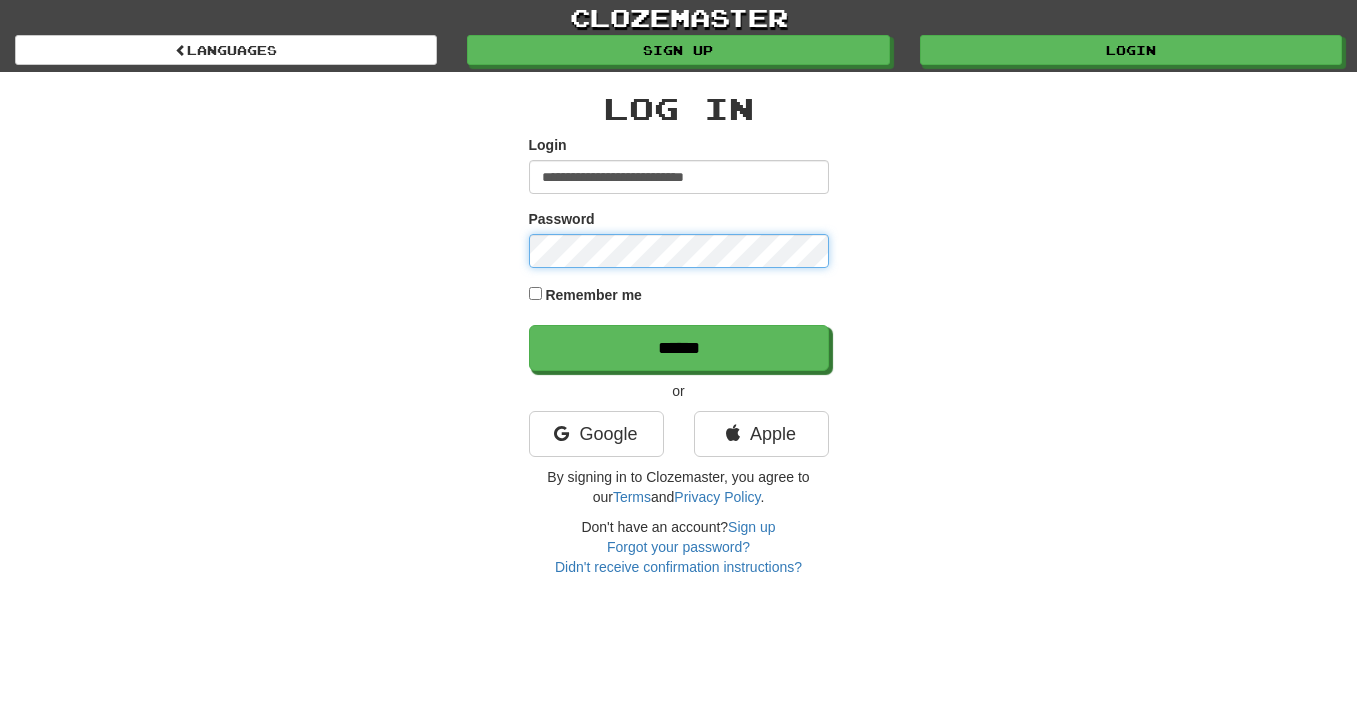 click on "******" at bounding box center (679, 348) 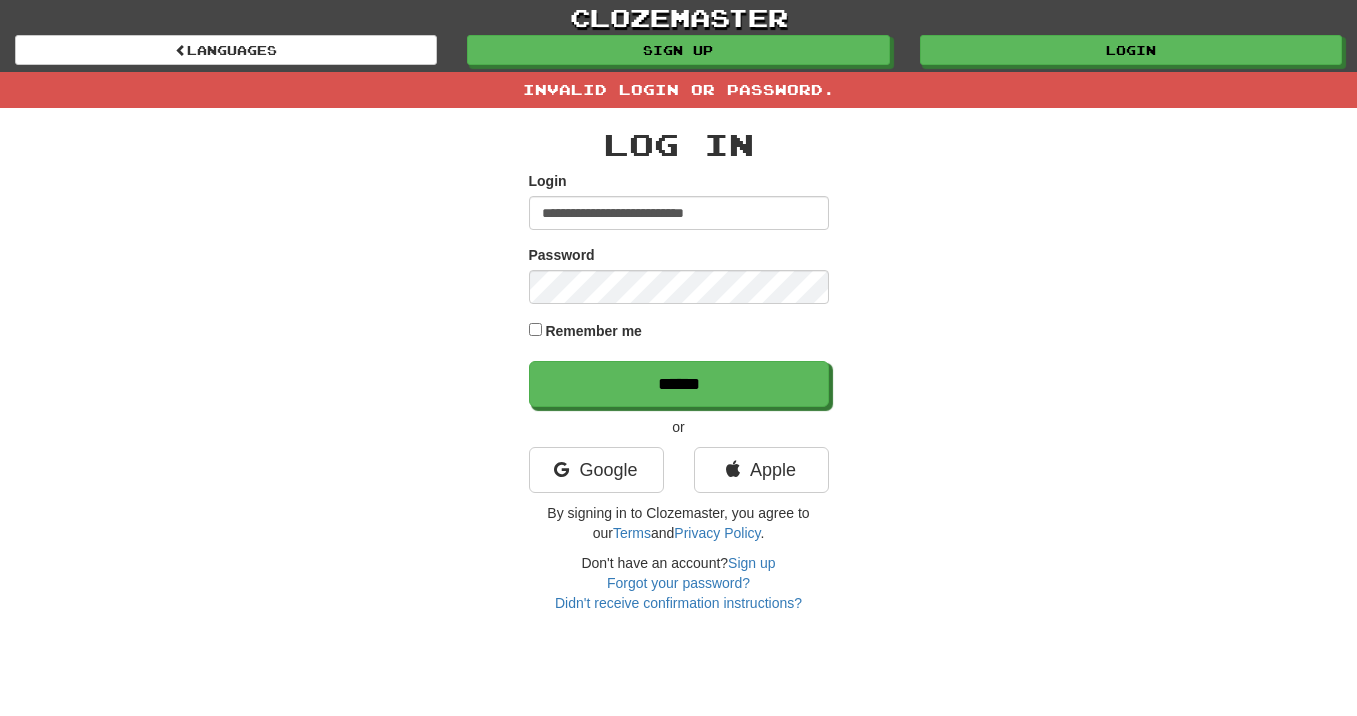 scroll, scrollTop: 0, scrollLeft: 0, axis: both 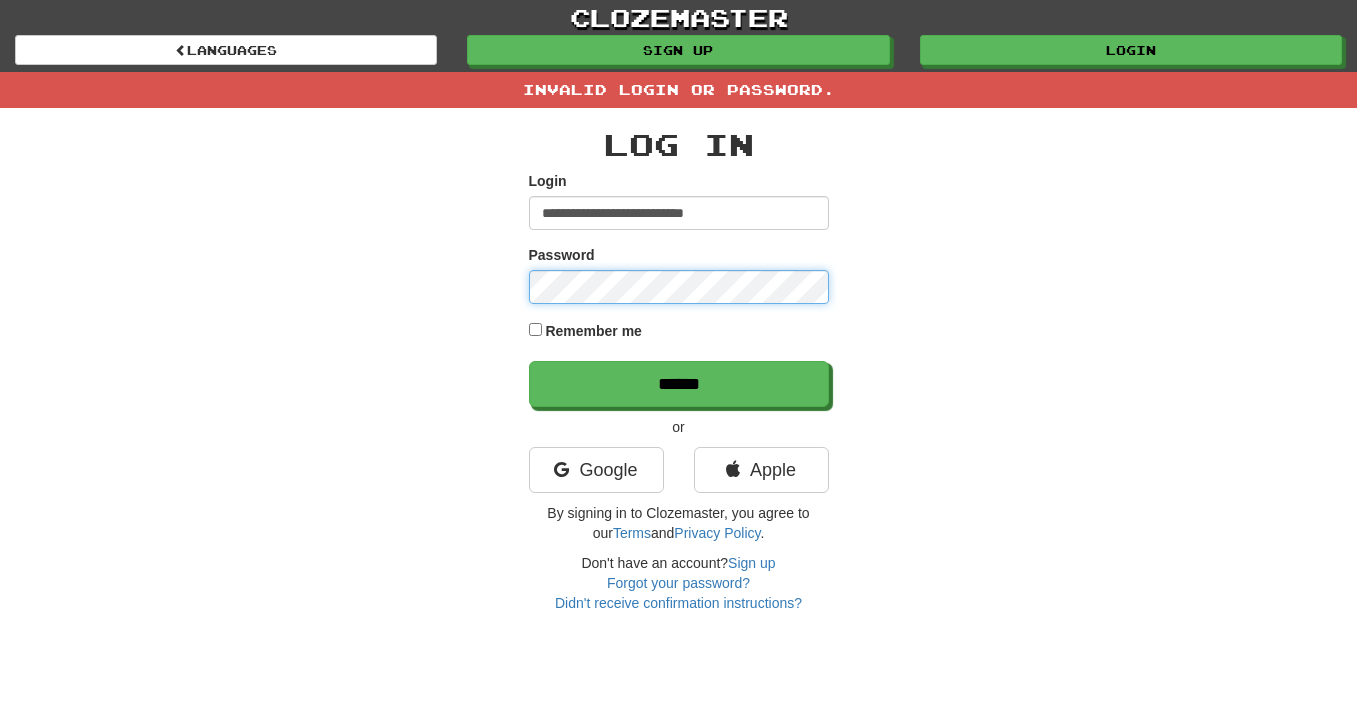 click on "******" at bounding box center [679, 384] 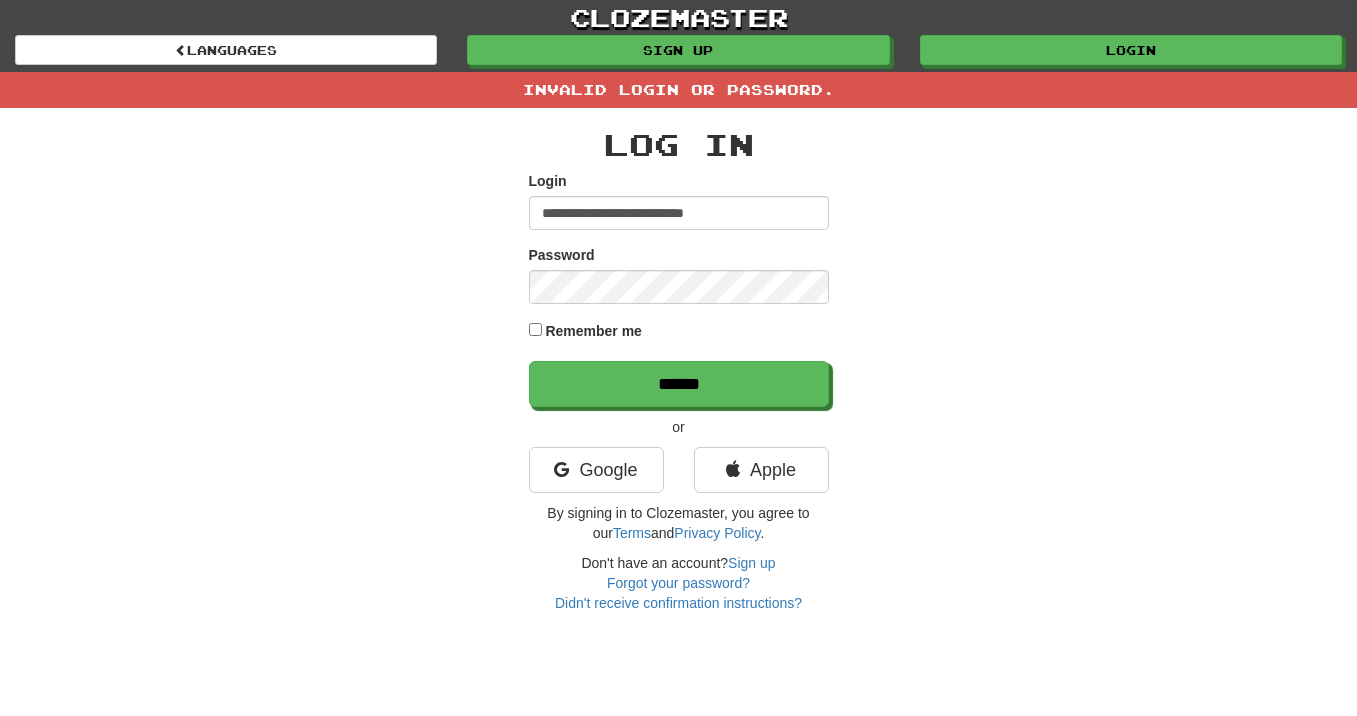 scroll, scrollTop: 0, scrollLeft: 0, axis: both 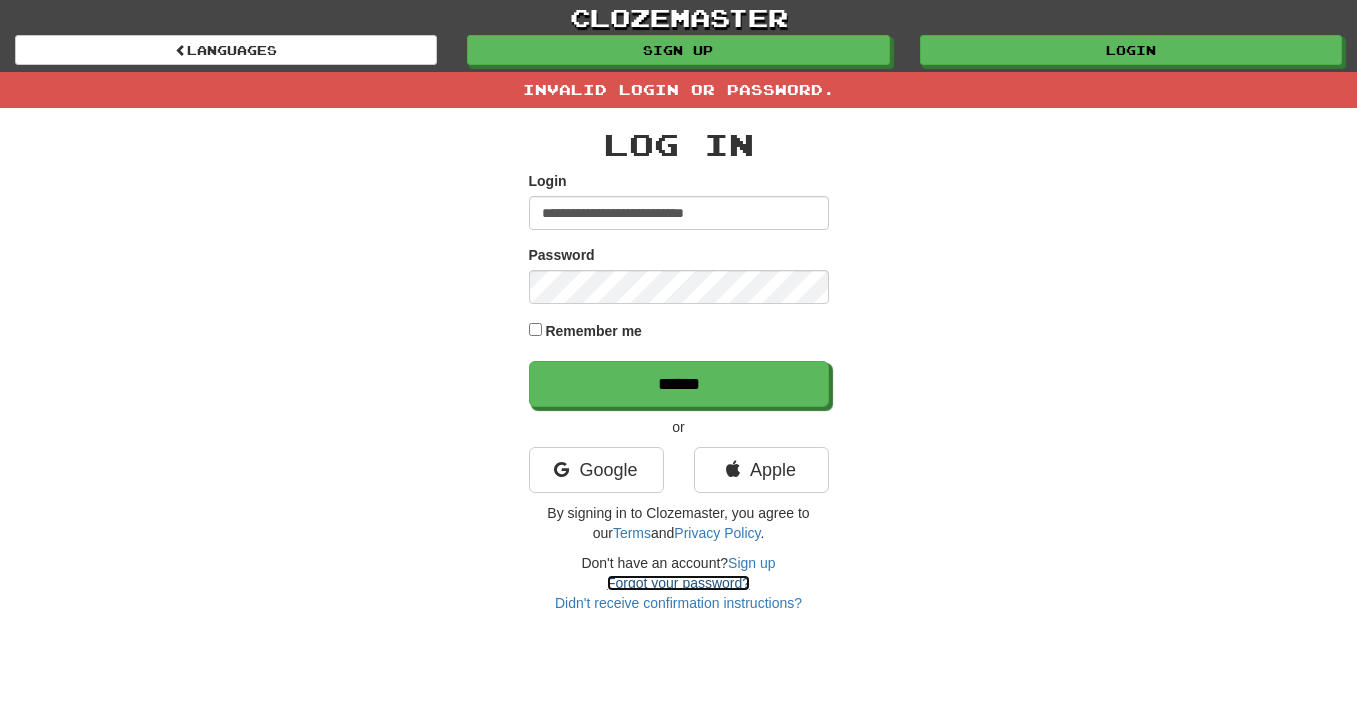 click on "Forgot your password?" at bounding box center [678, 583] 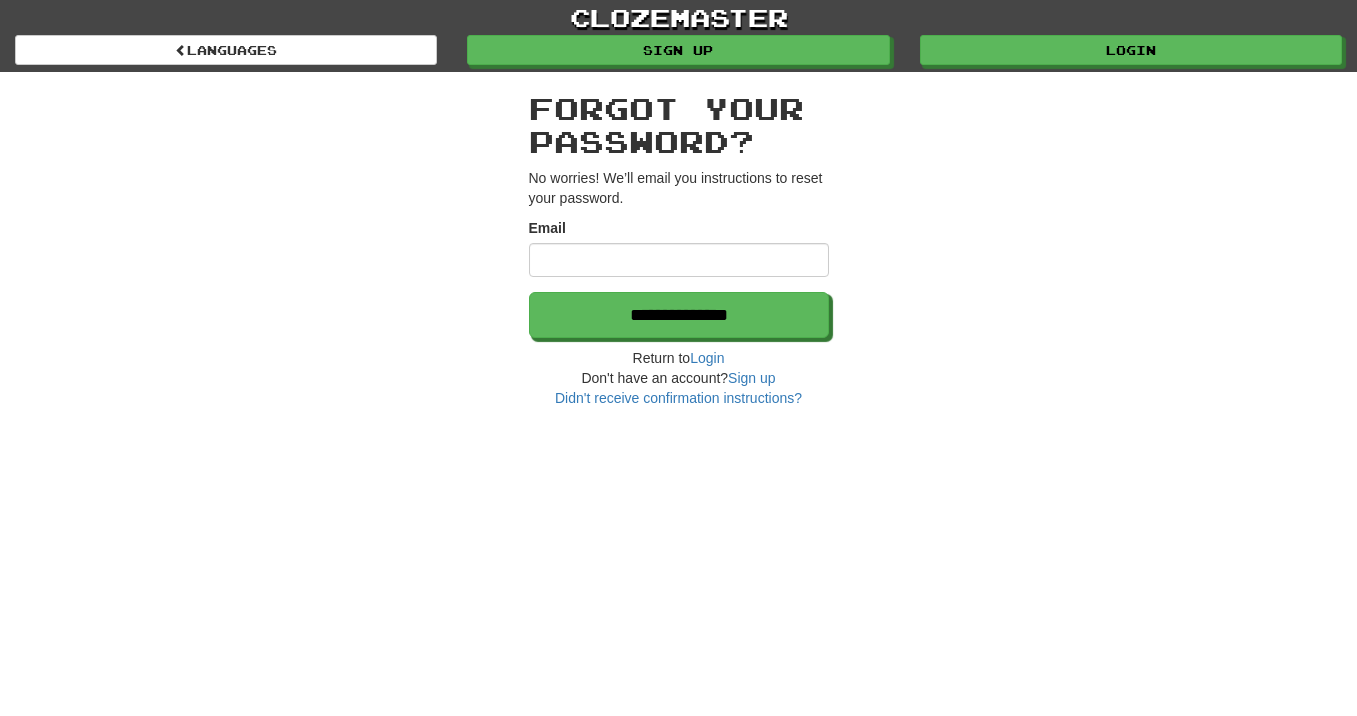 scroll, scrollTop: 0, scrollLeft: 0, axis: both 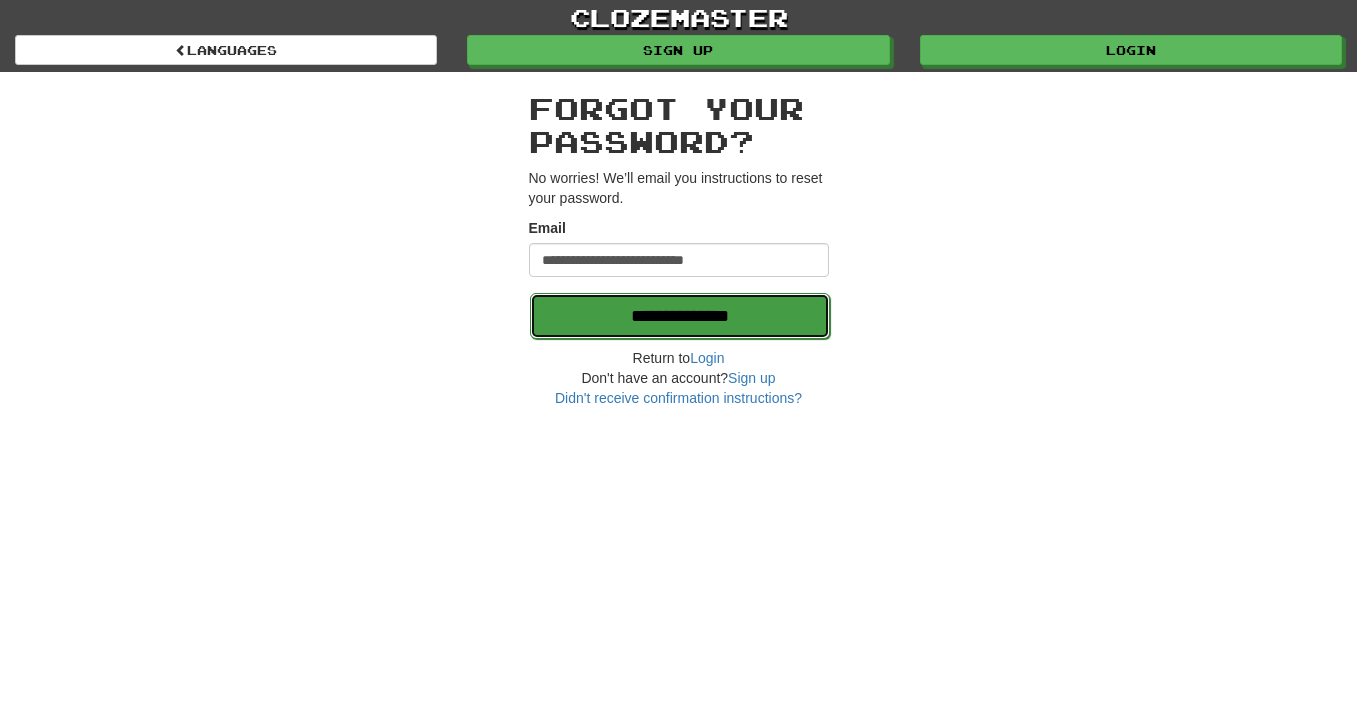 click on "**********" at bounding box center (680, 316) 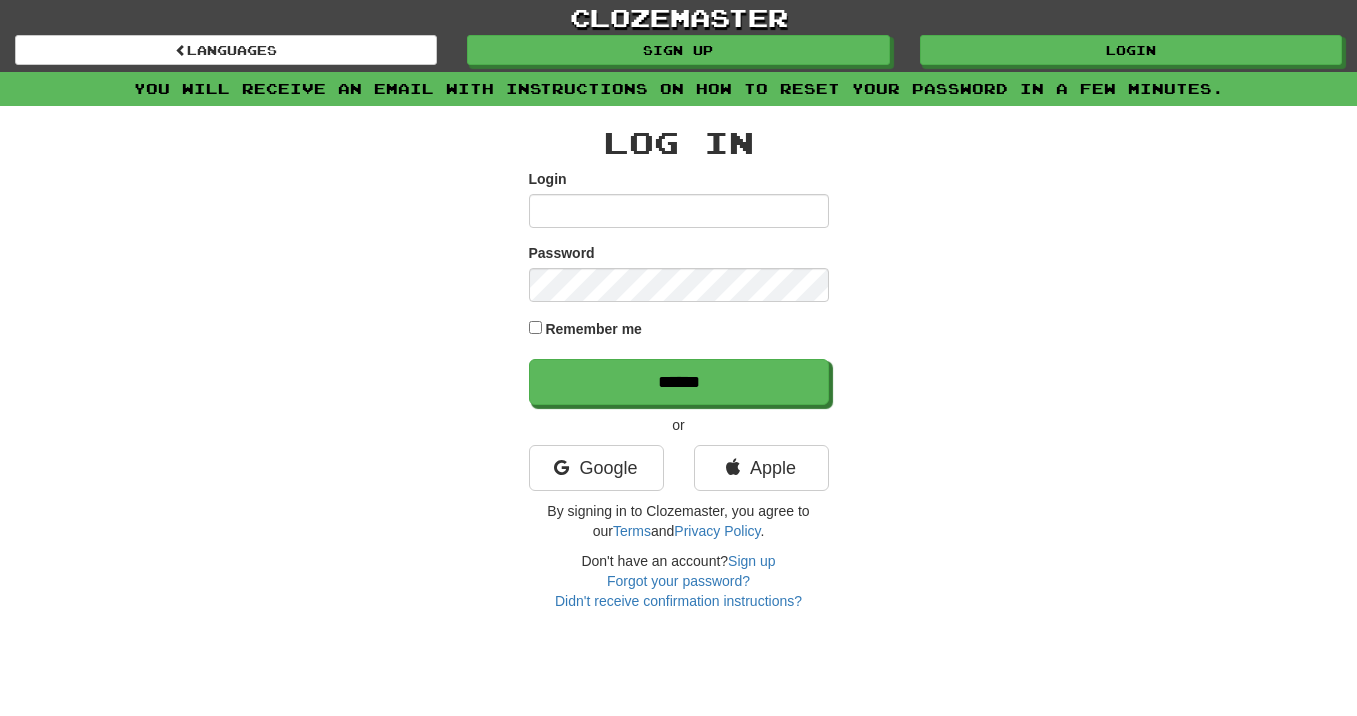 scroll, scrollTop: 0, scrollLeft: 0, axis: both 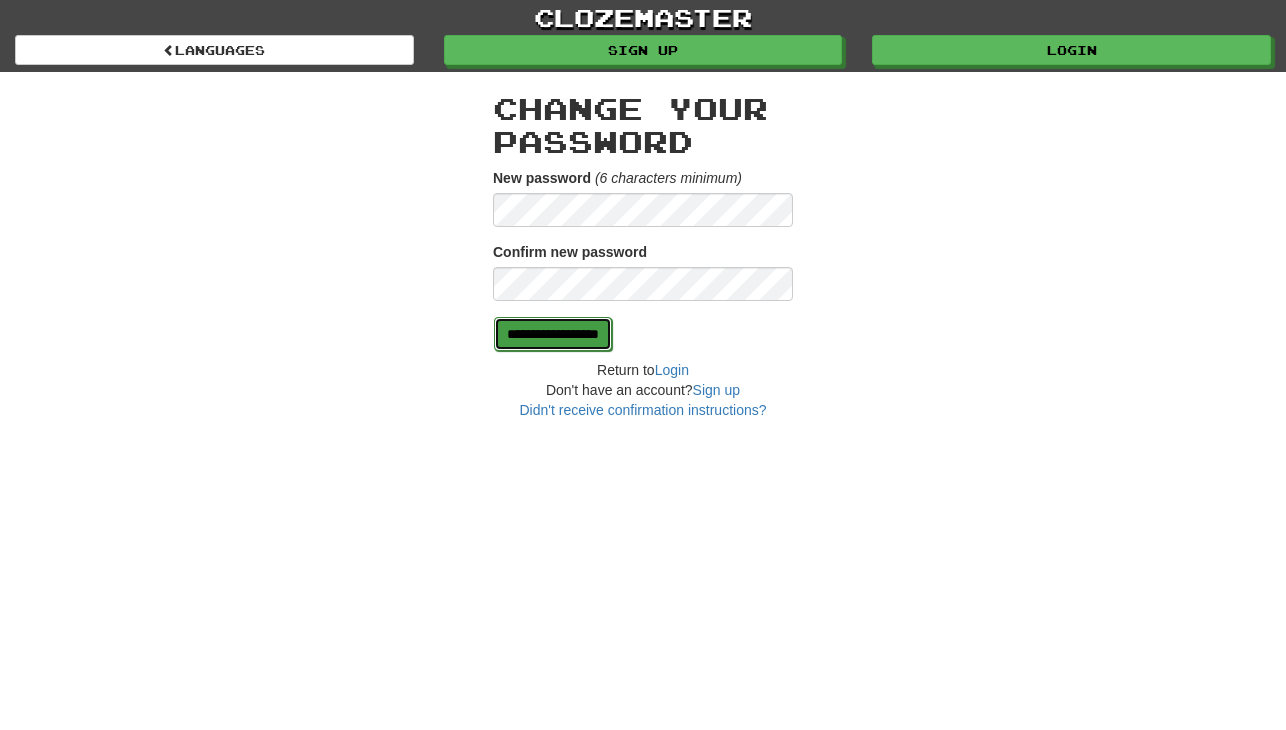 click on "**********" at bounding box center (553, 334) 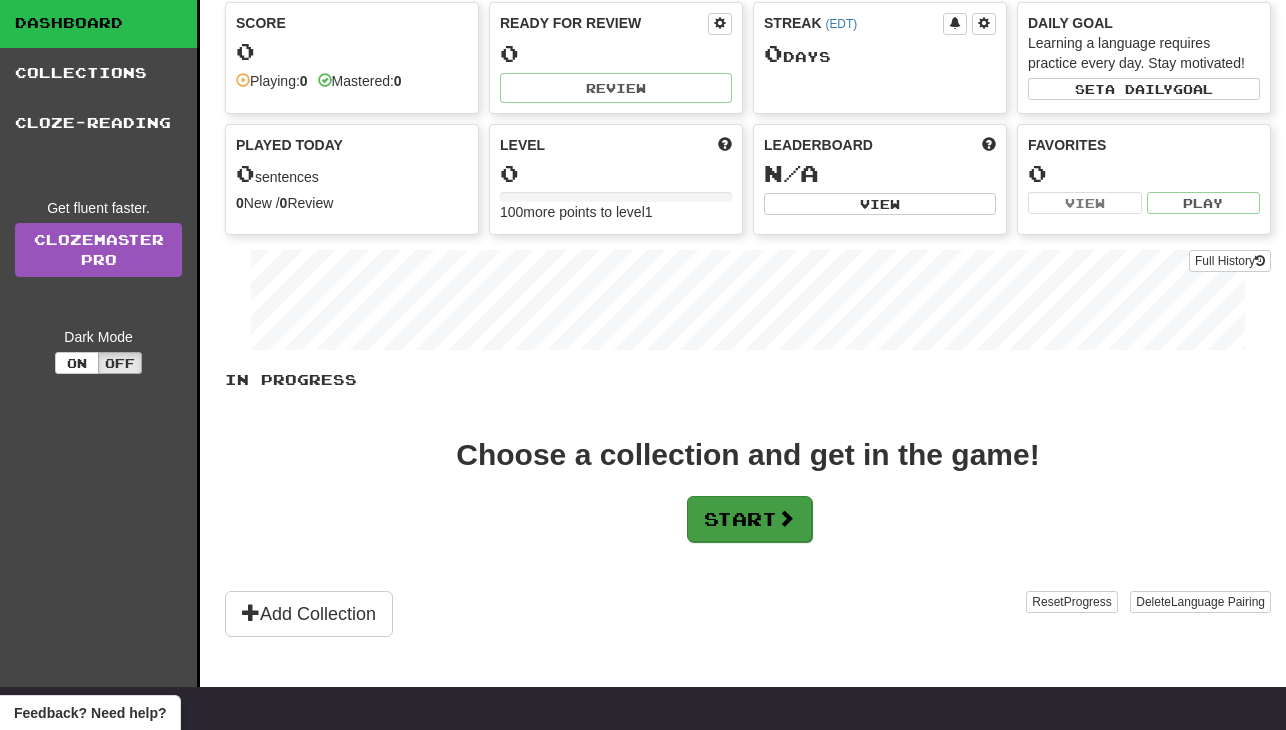 scroll, scrollTop: 97, scrollLeft: 0, axis: vertical 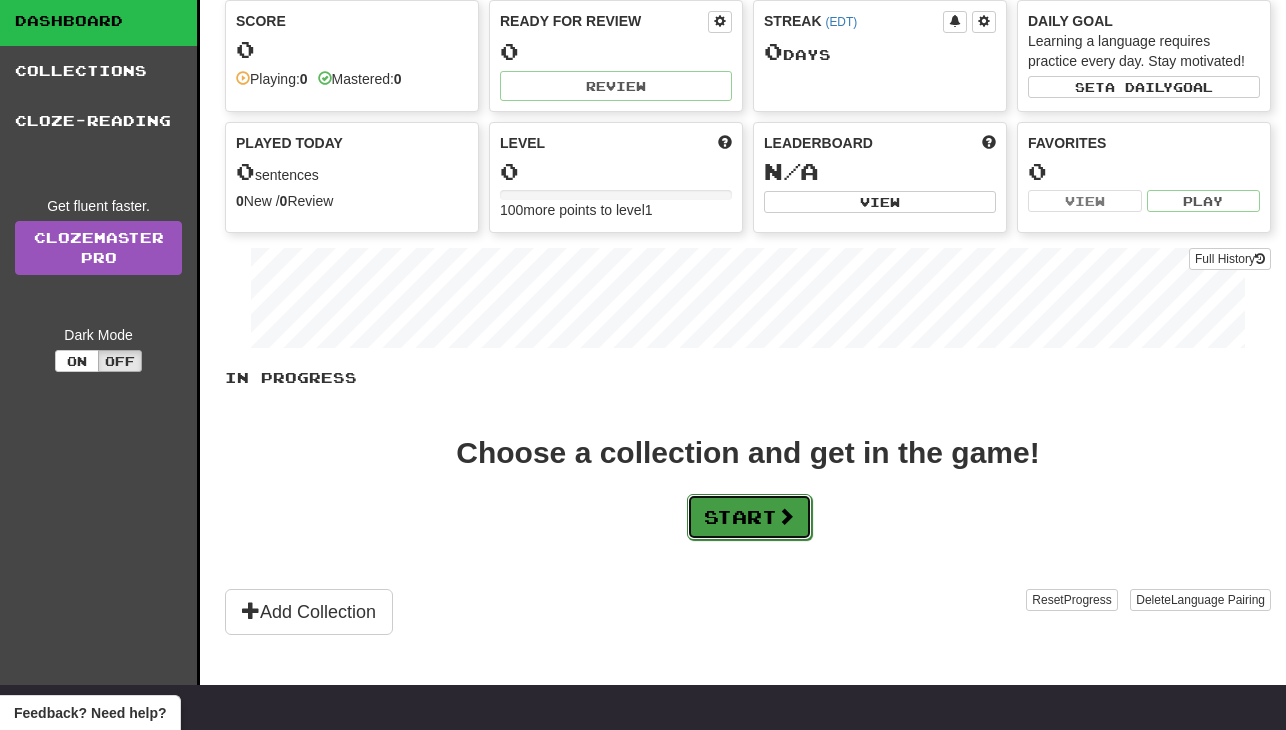click on "Start" at bounding box center [749, 517] 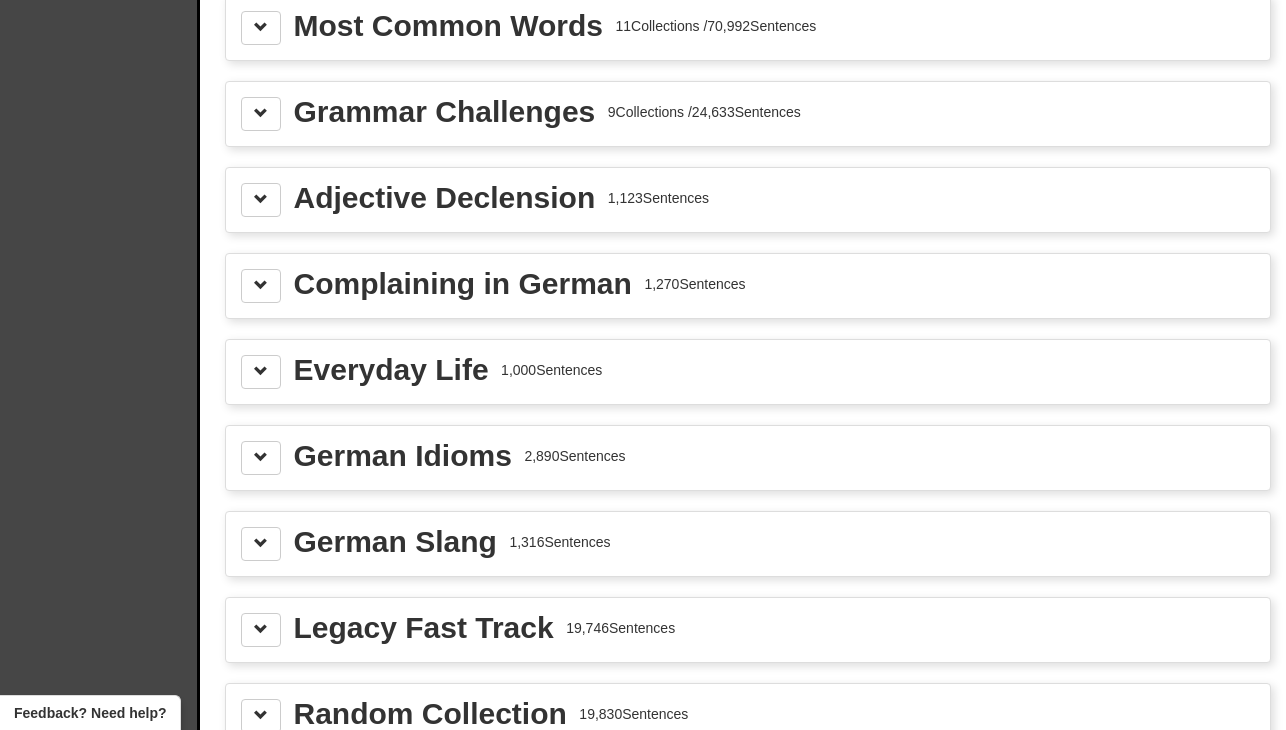 scroll, scrollTop: 2235, scrollLeft: 0, axis: vertical 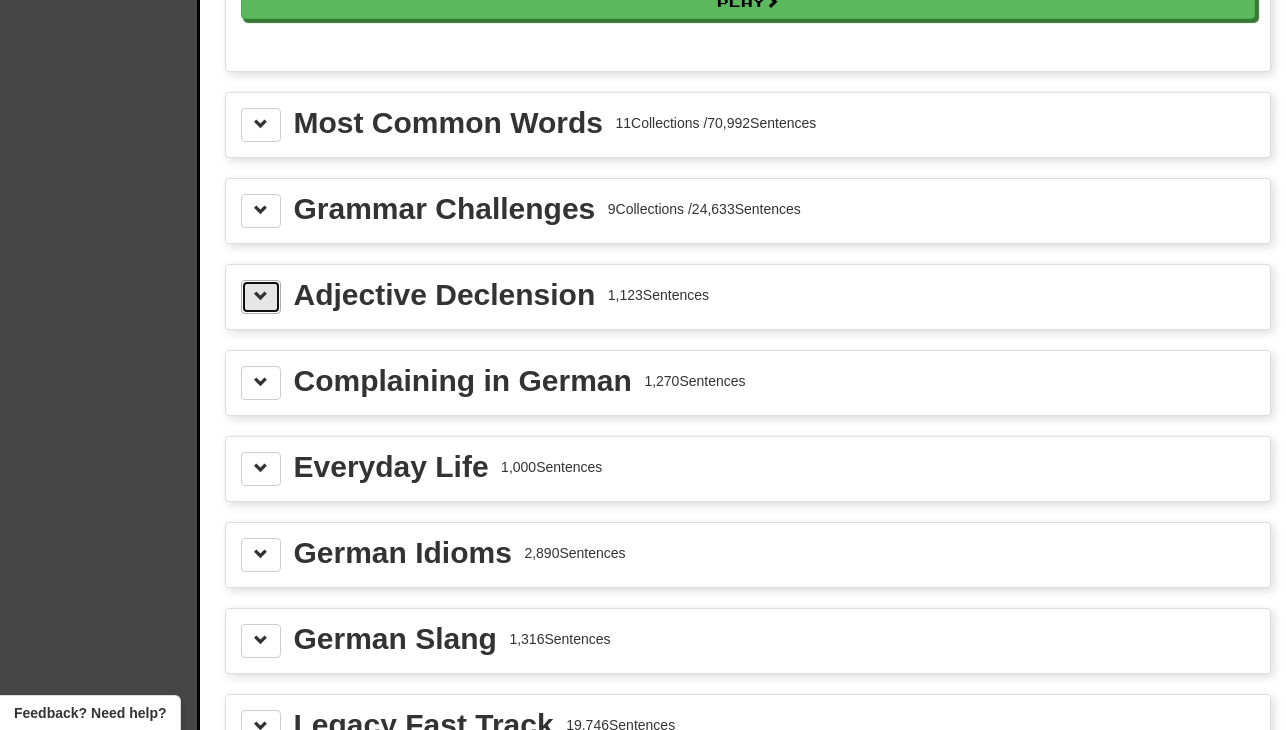 click at bounding box center (261, 297) 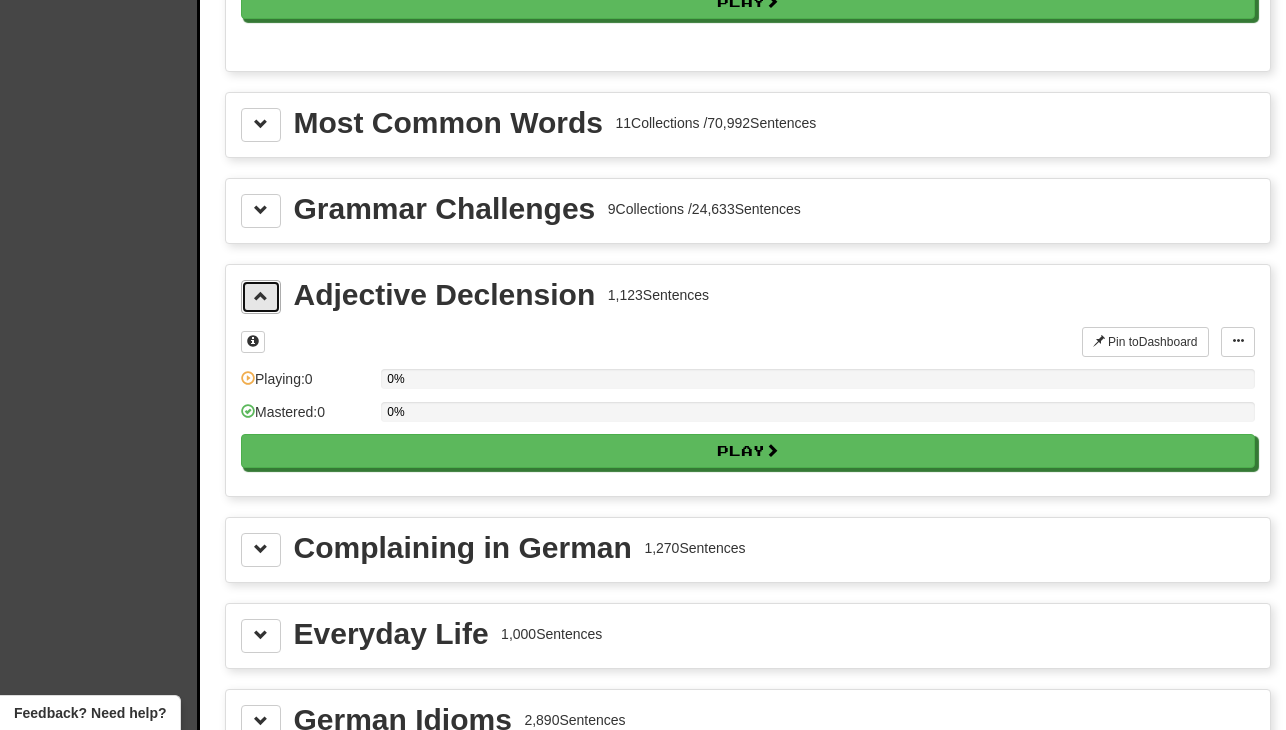 click at bounding box center [261, 297] 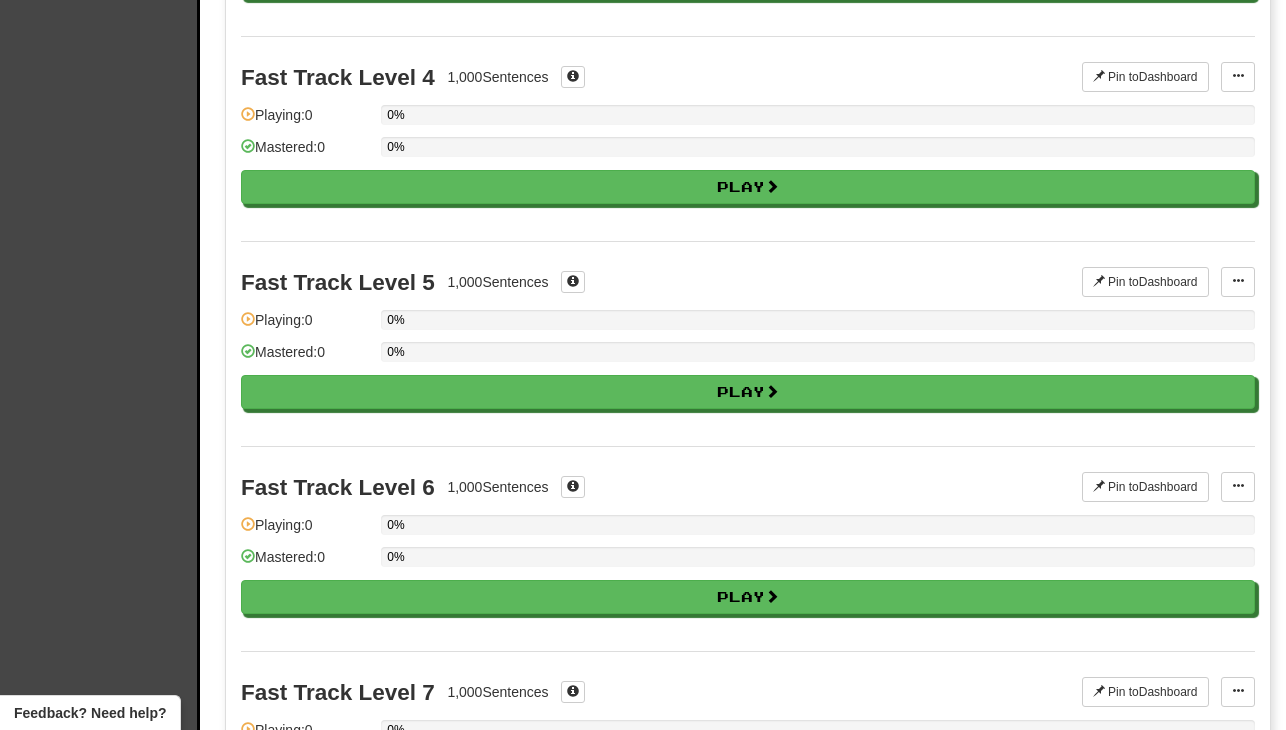 scroll, scrollTop: 0, scrollLeft: 0, axis: both 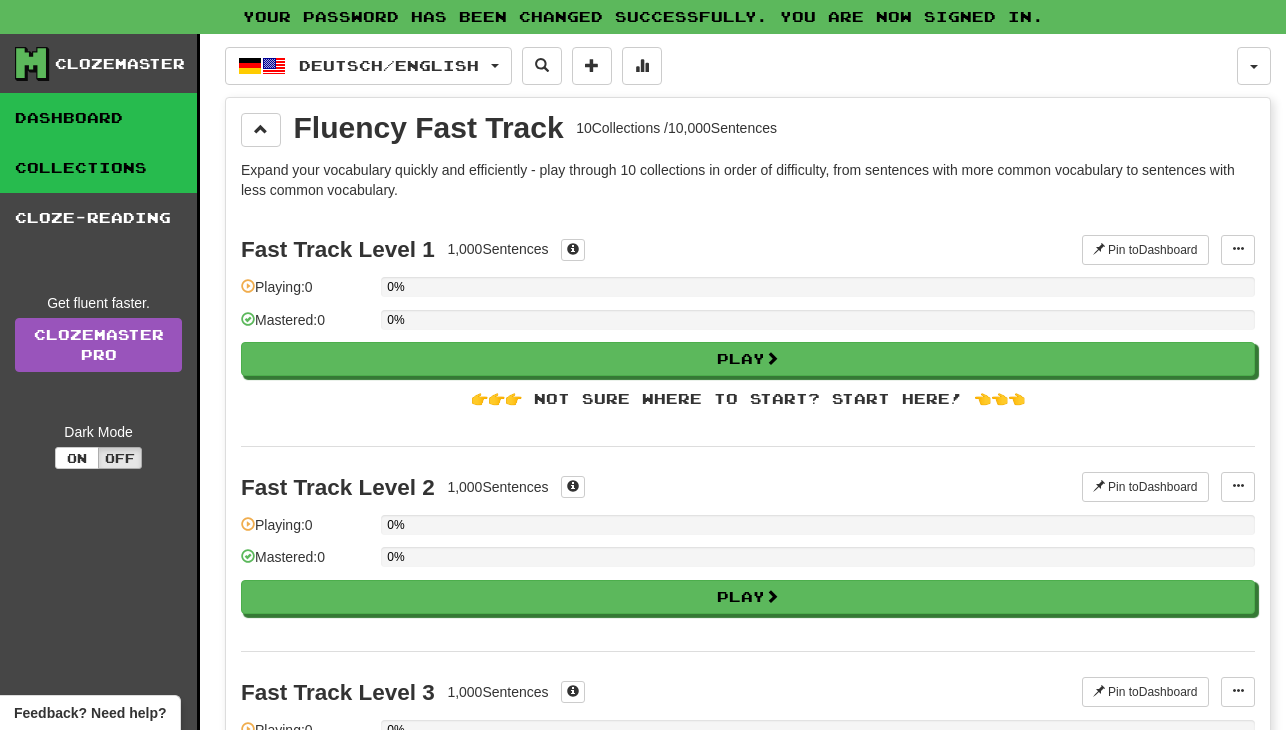 click on "Dashboard" at bounding box center [98, 118] 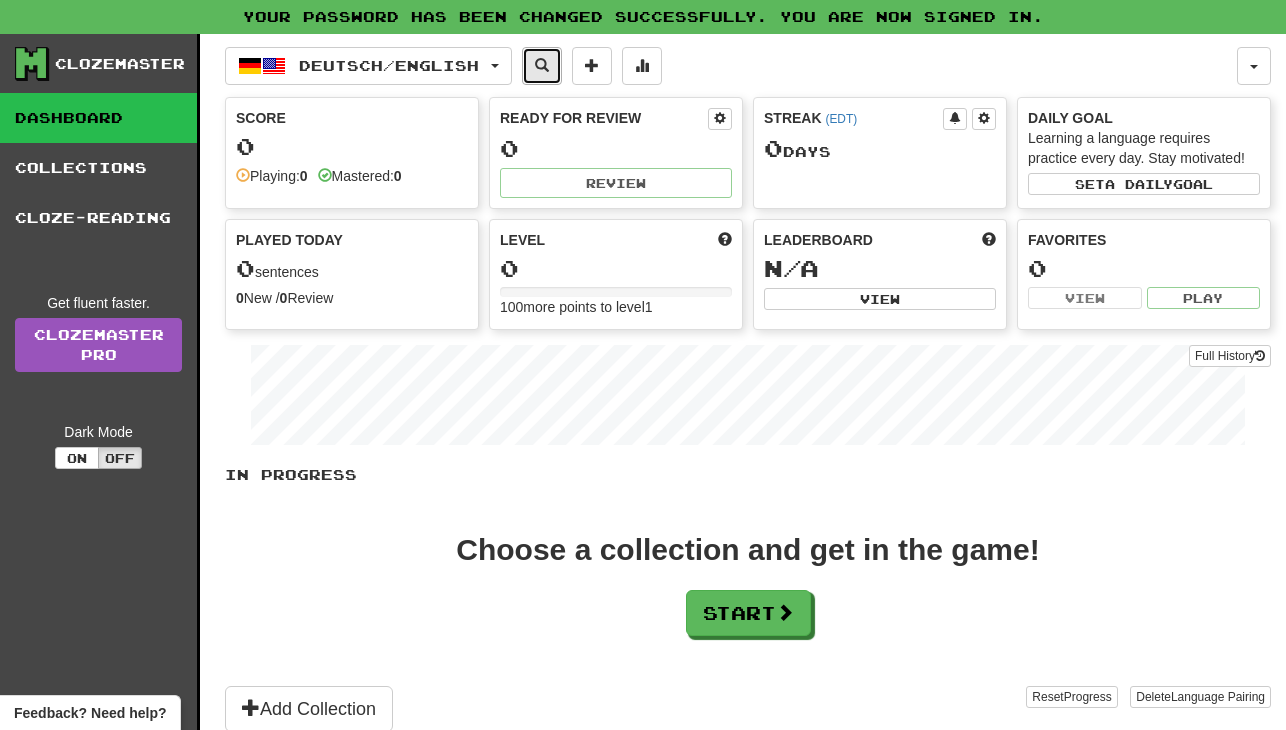 click at bounding box center (542, 65) 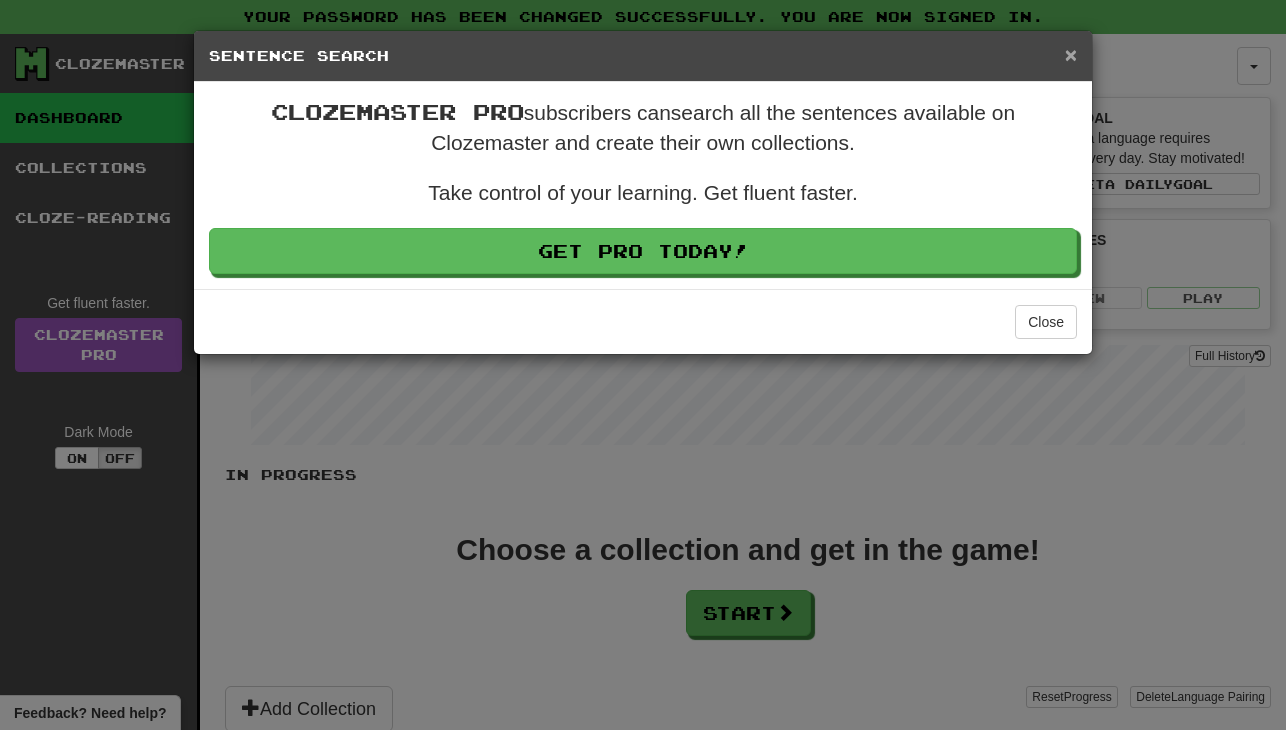 click on "×" at bounding box center [1071, 54] 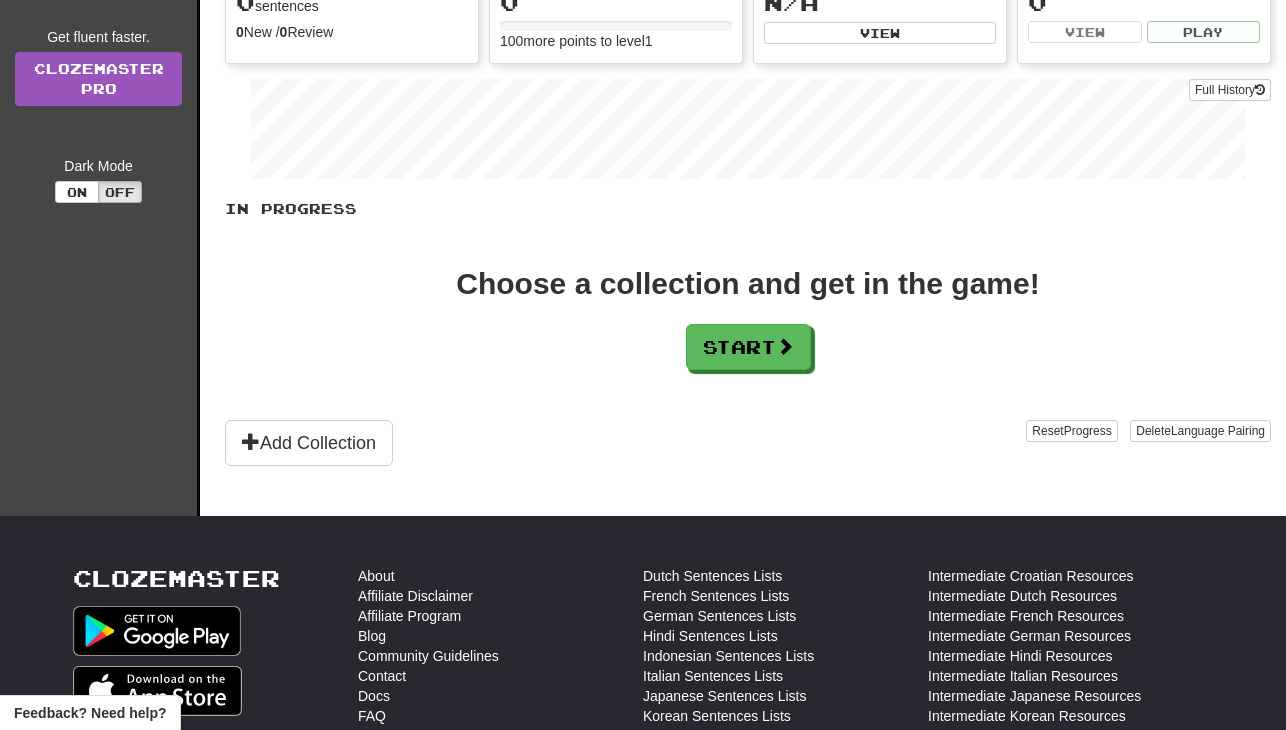 scroll, scrollTop: 264, scrollLeft: 0, axis: vertical 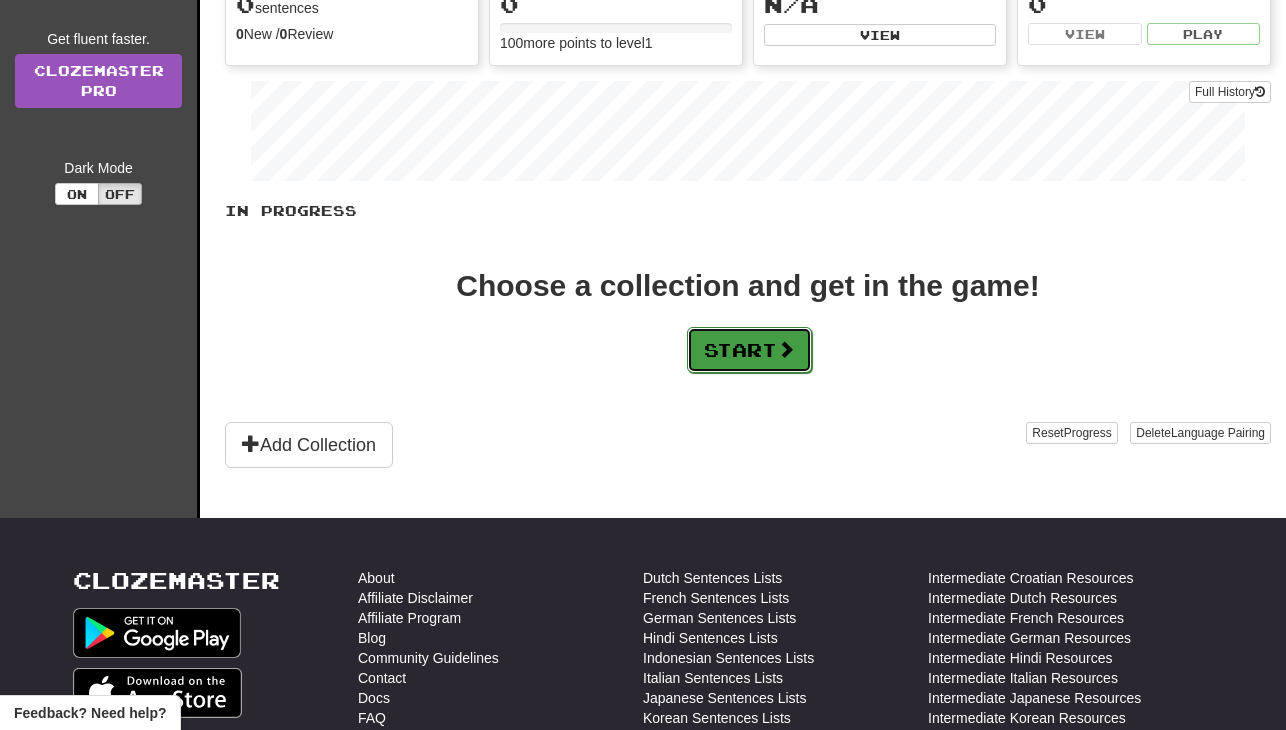 click on "Start" at bounding box center [749, 350] 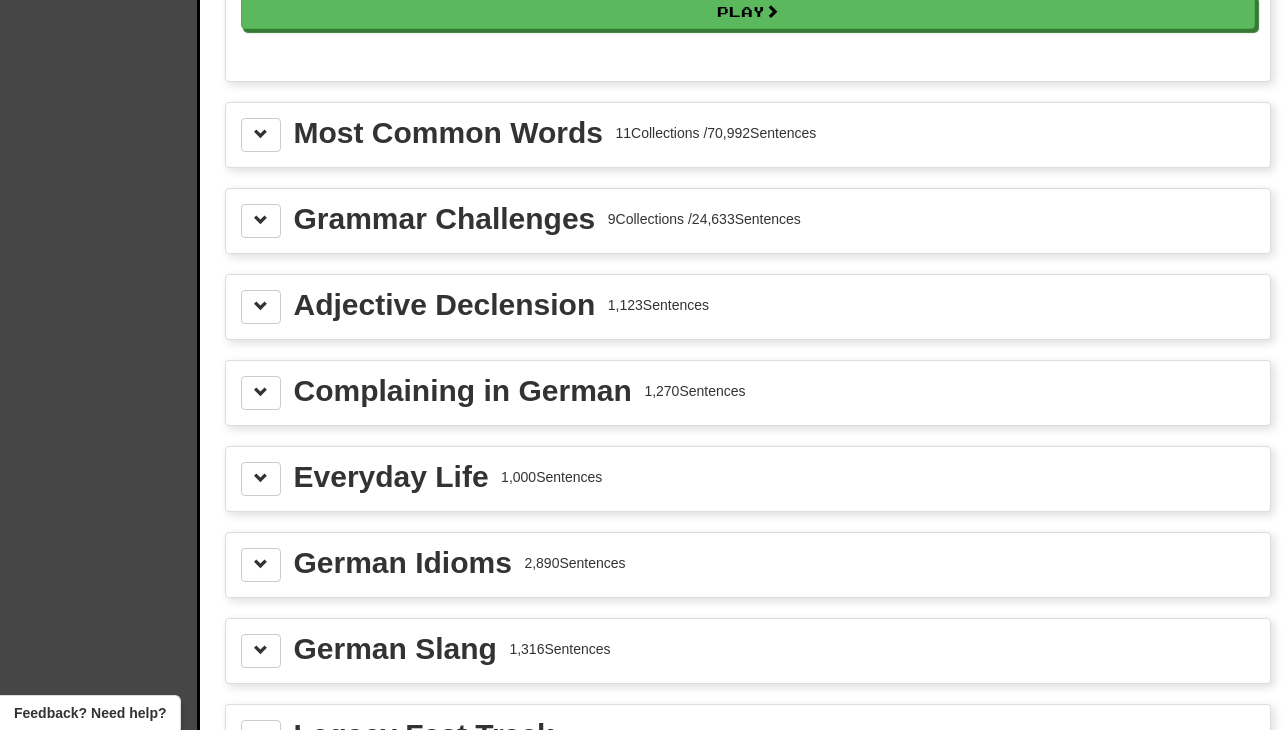 scroll, scrollTop: 2229, scrollLeft: 0, axis: vertical 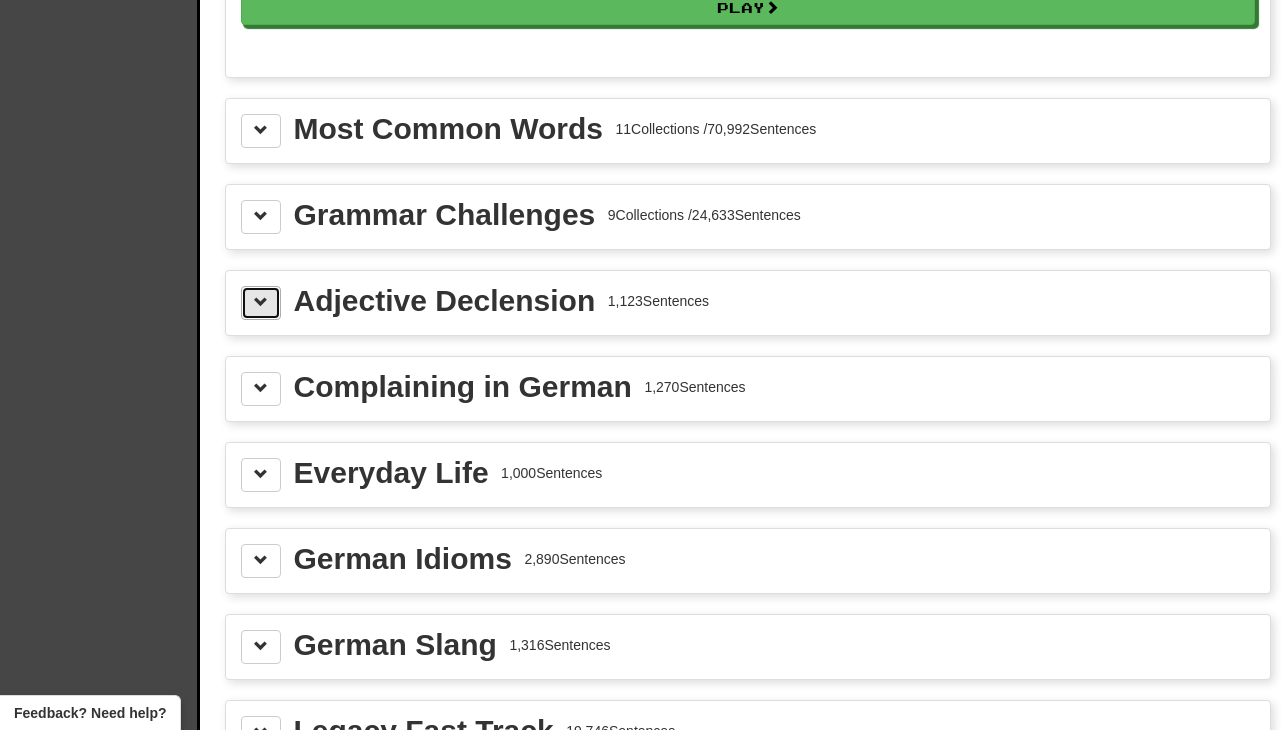click at bounding box center (261, 302) 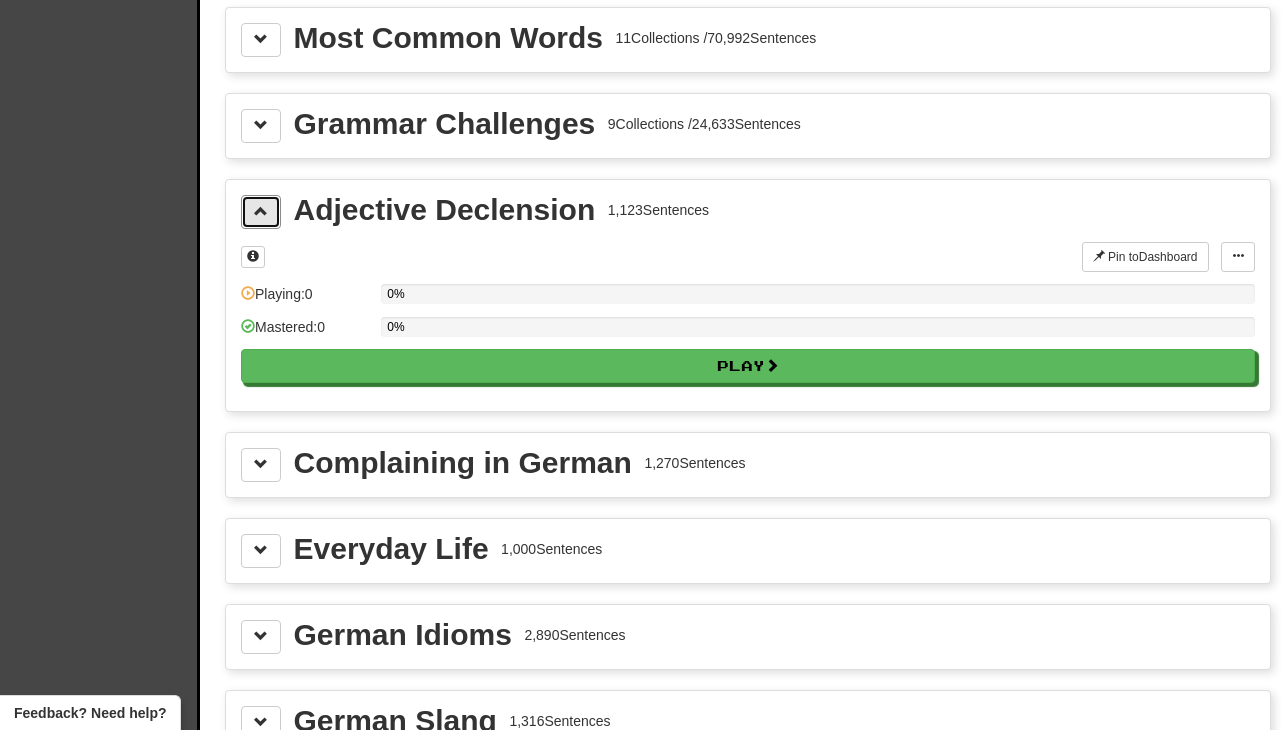 scroll, scrollTop: 2324, scrollLeft: 0, axis: vertical 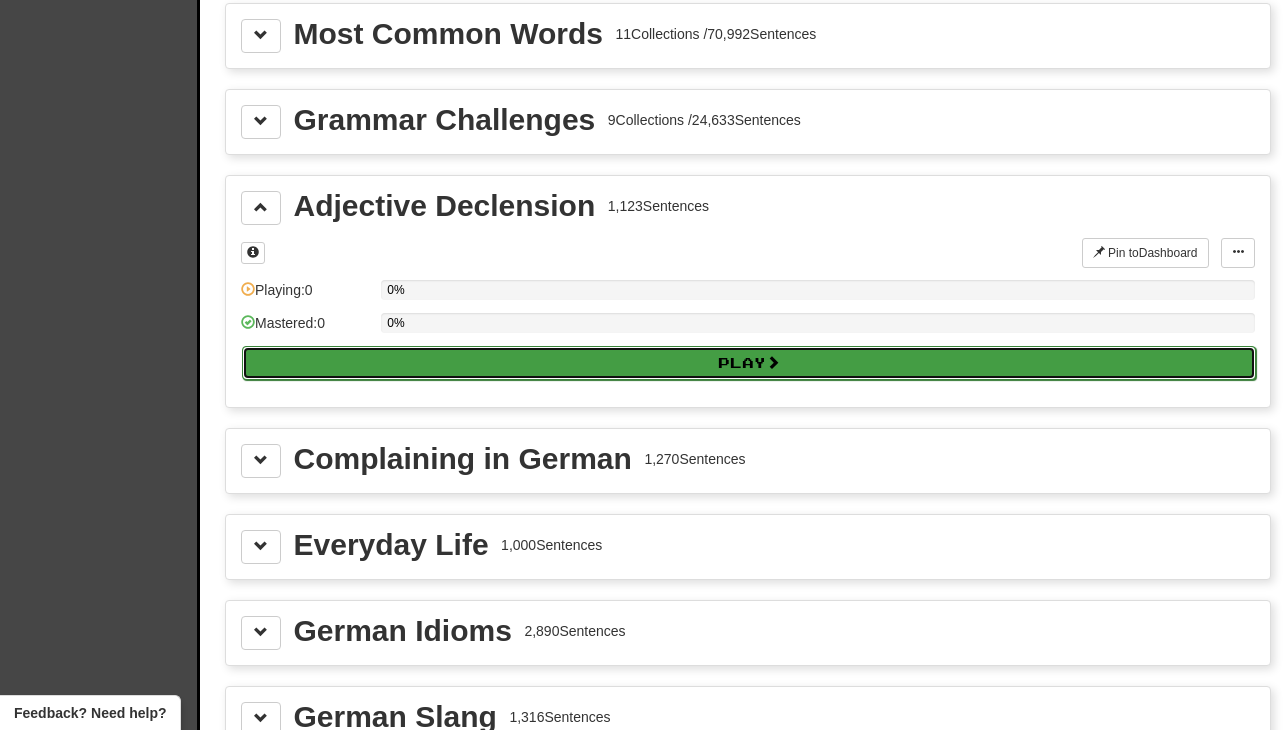 click on "Play" at bounding box center [749, 363] 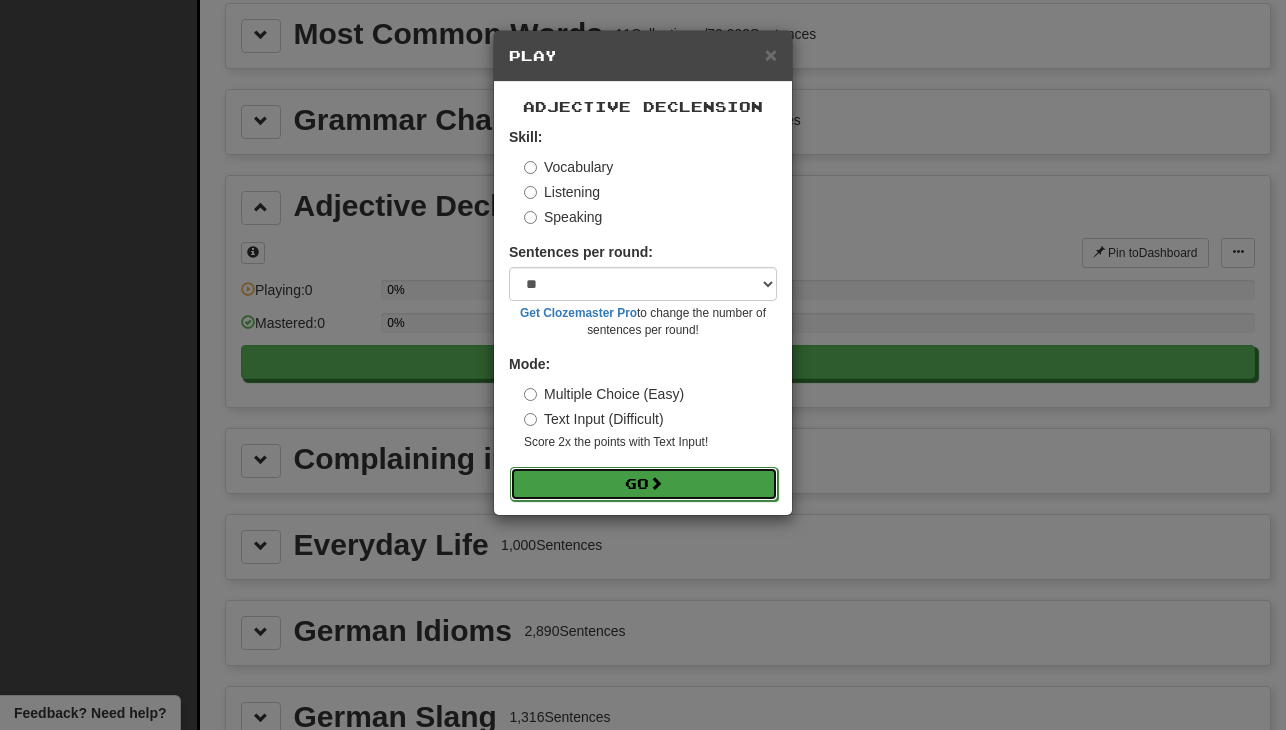 click on "Go" at bounding box center [644, 484] 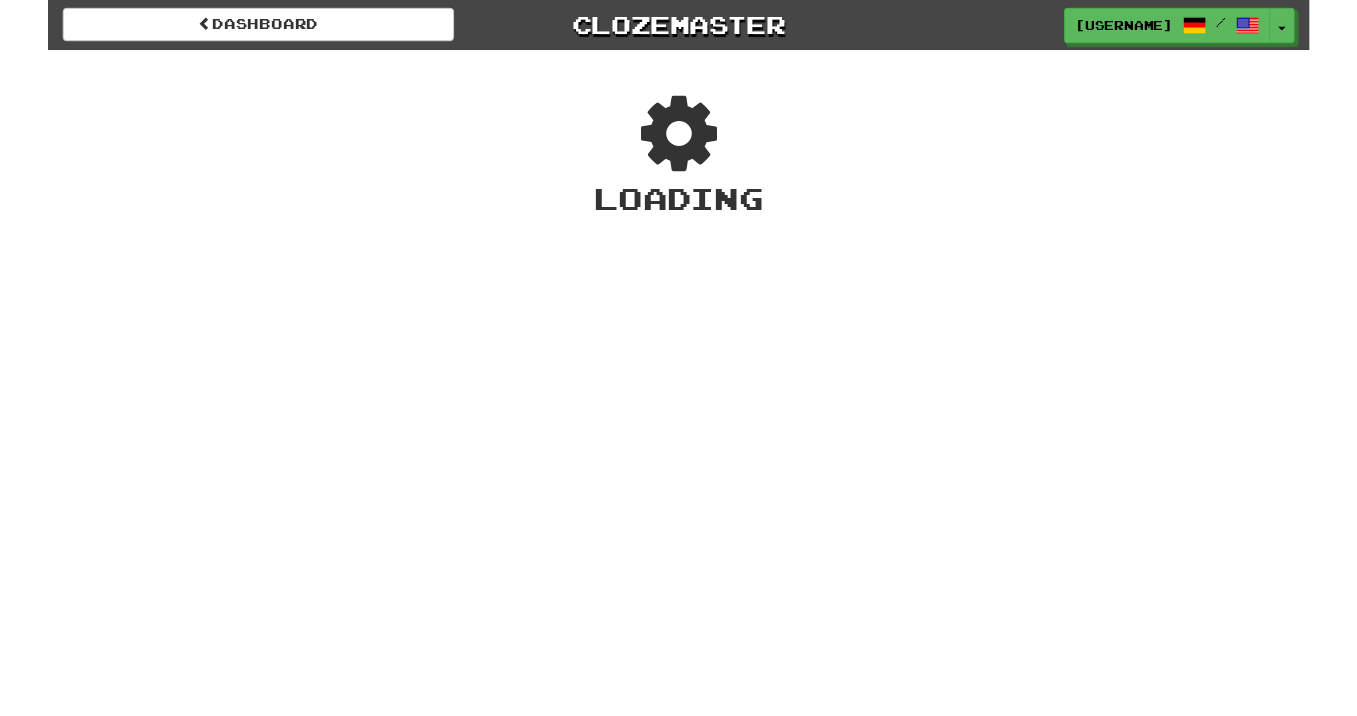 scroll, scrollTop: 0, scrollLeft: 0, axis: both 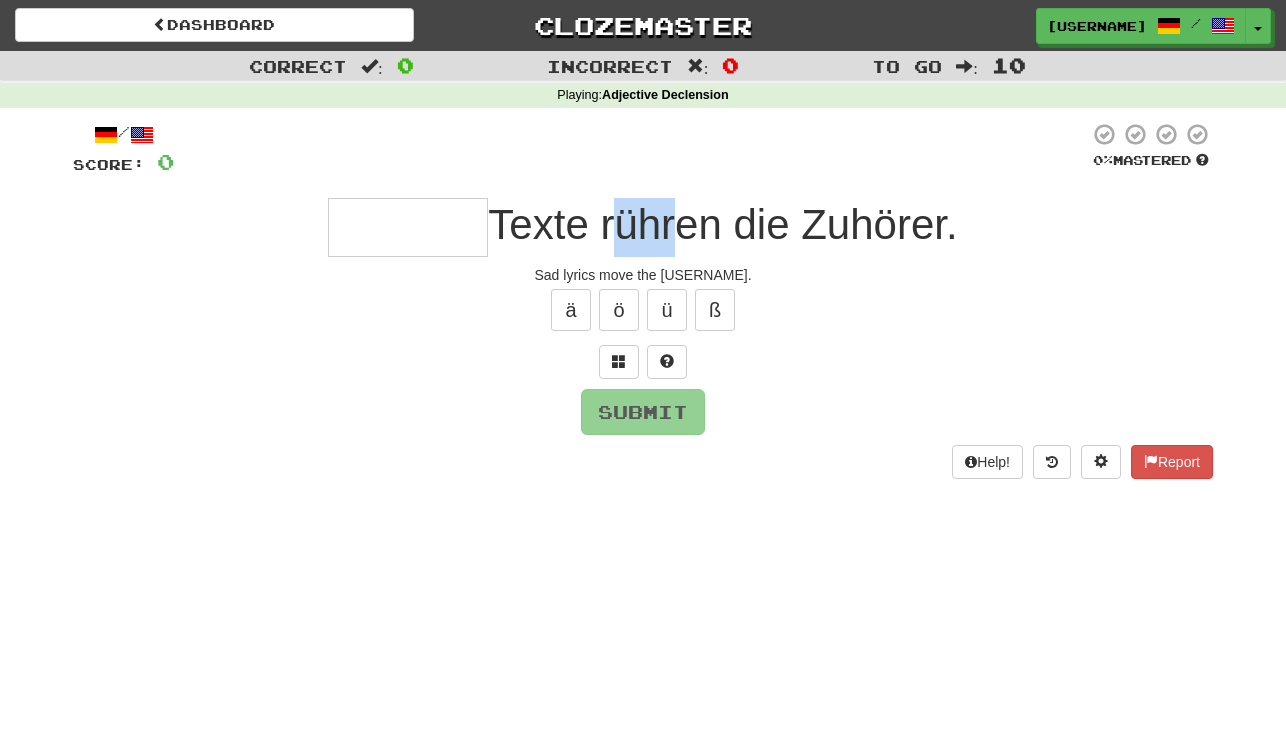 drag, startPoint x: 671, startPoint y: 229, endPoint x: 623, endPoint y: 229, distance: 48 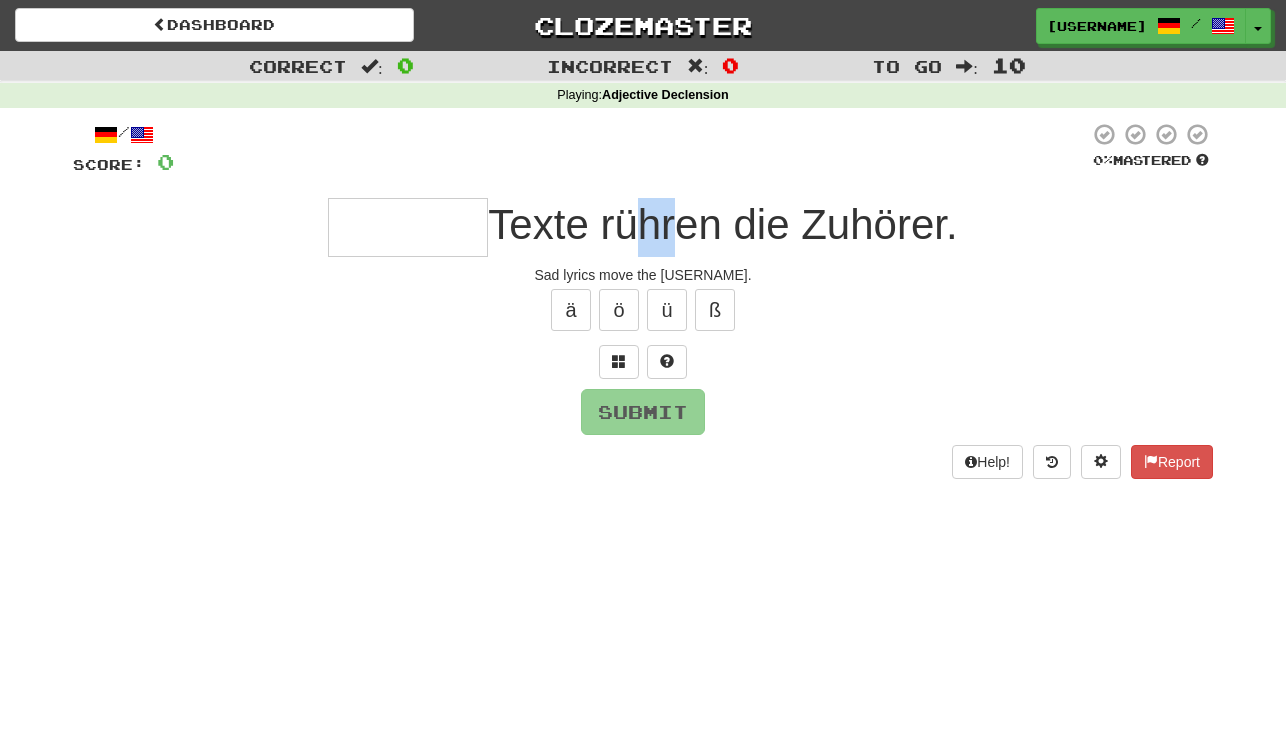 click on "Texte rühren die Zuhörer." at bounding box center [722, 224] 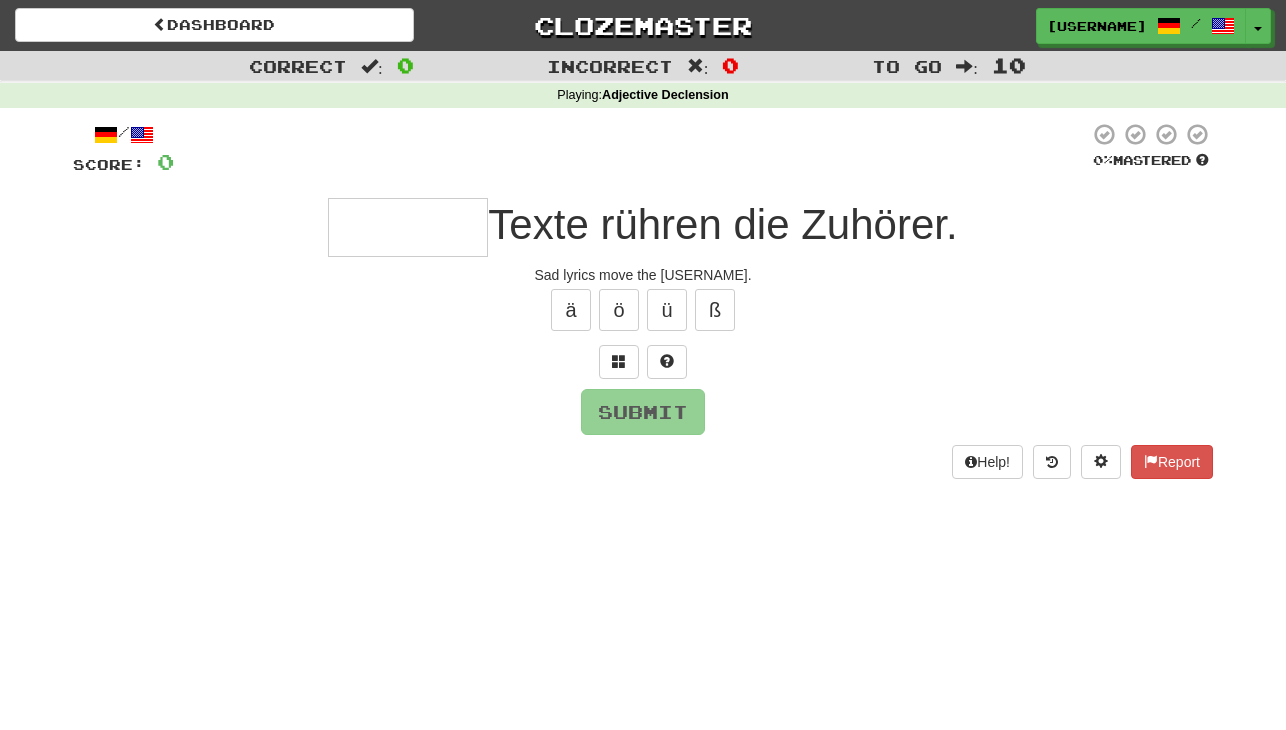 click at bounding box center [408, 227] 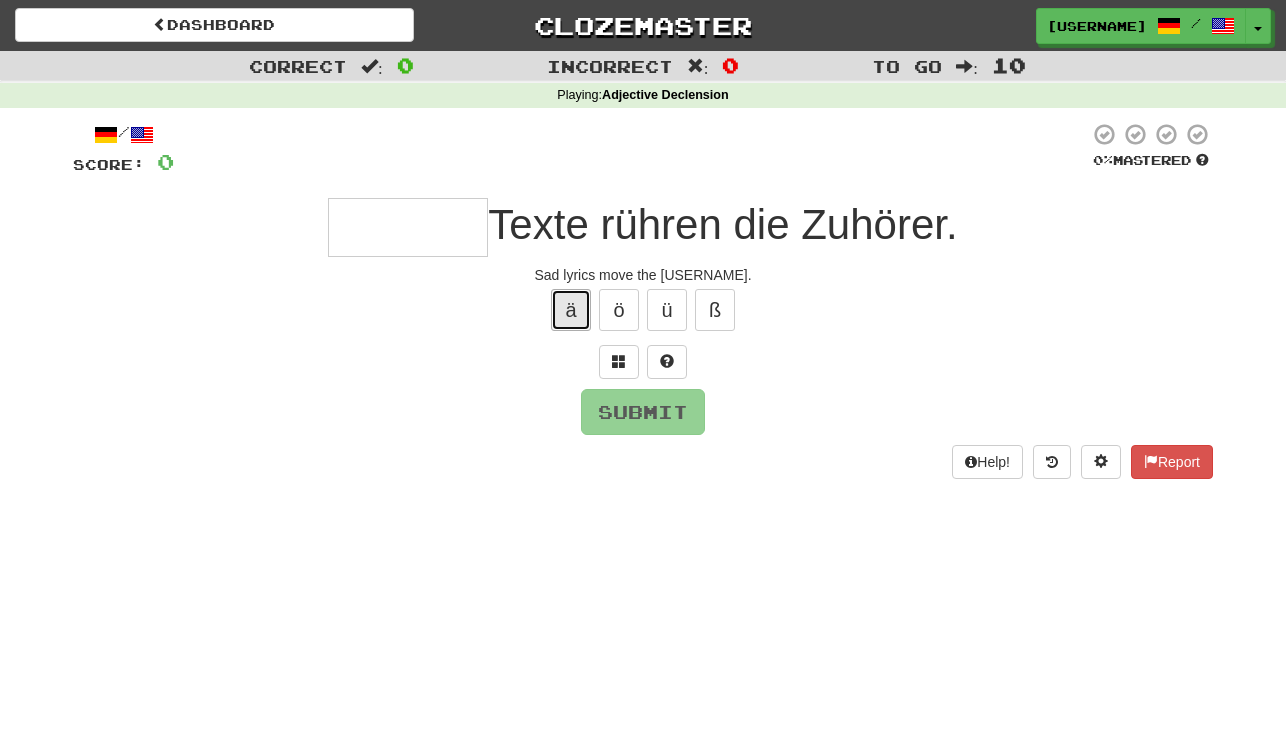 click on "ä" at bounding box center (571, 310) 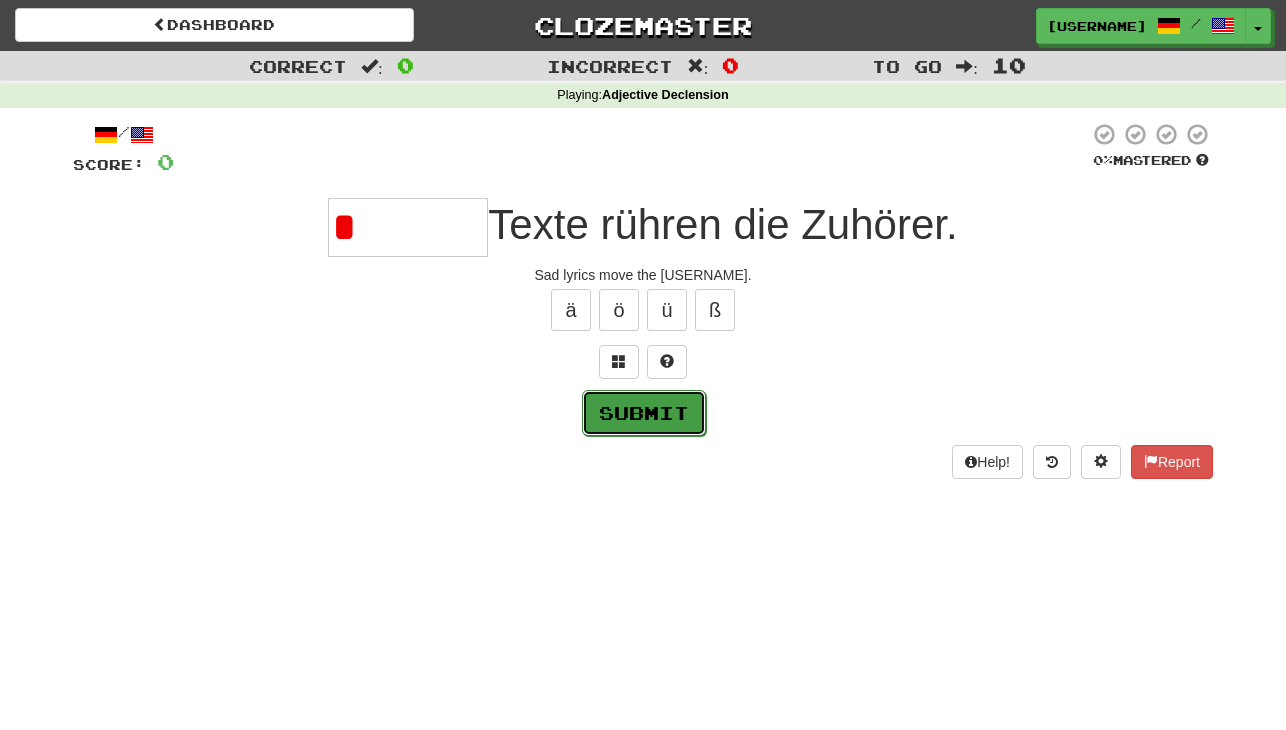 click on "Submit" at bounding box center (644, 413) 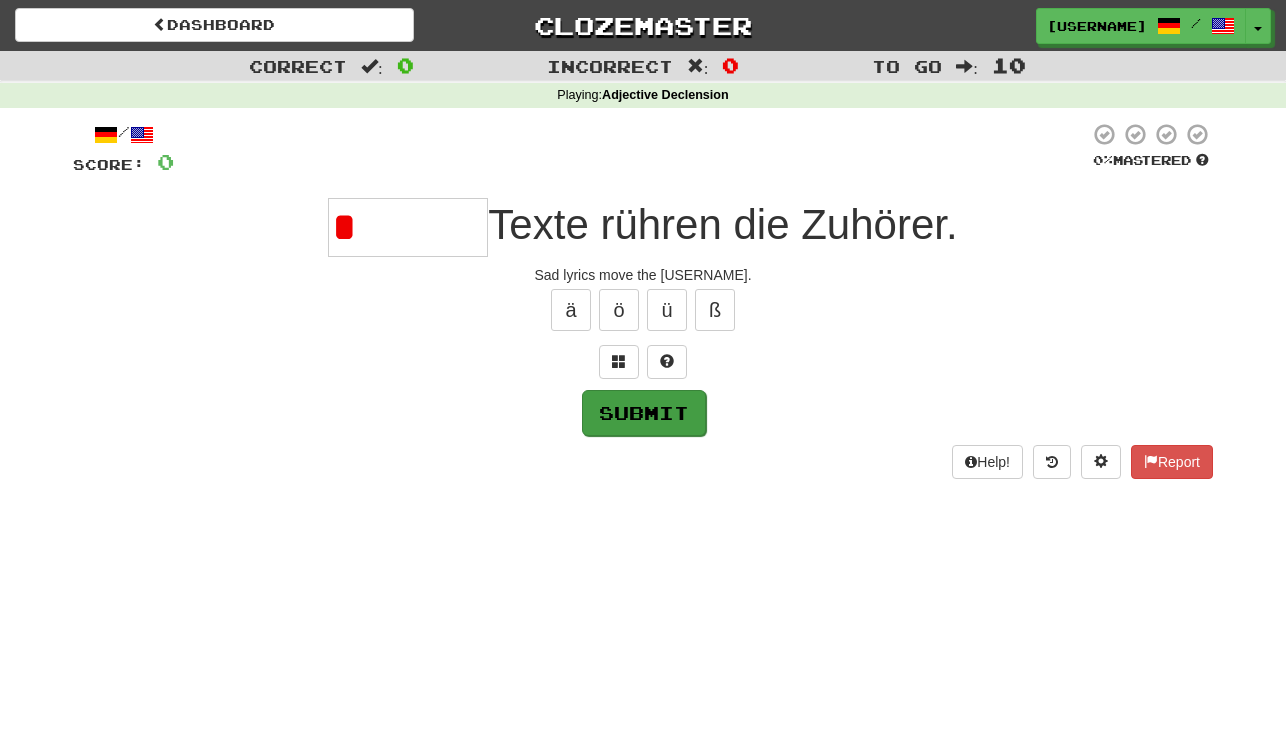 type on "********" 